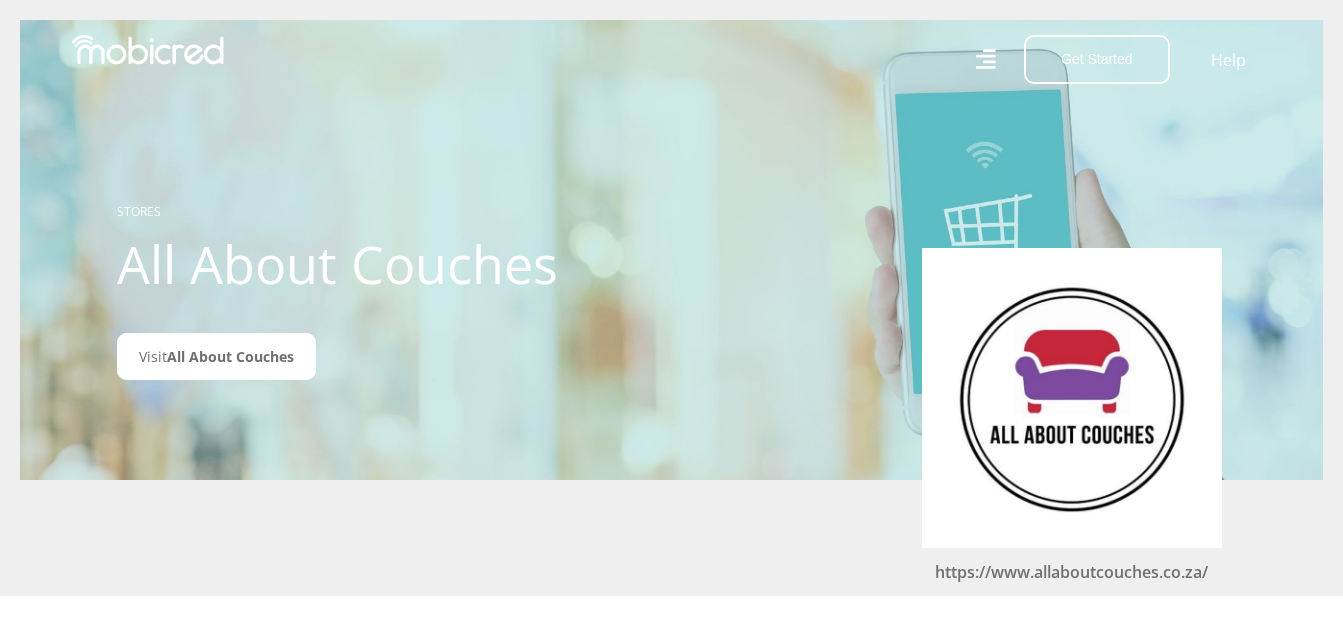 scroll, scrollTop: 0, scrollLeft: 0, axis: both 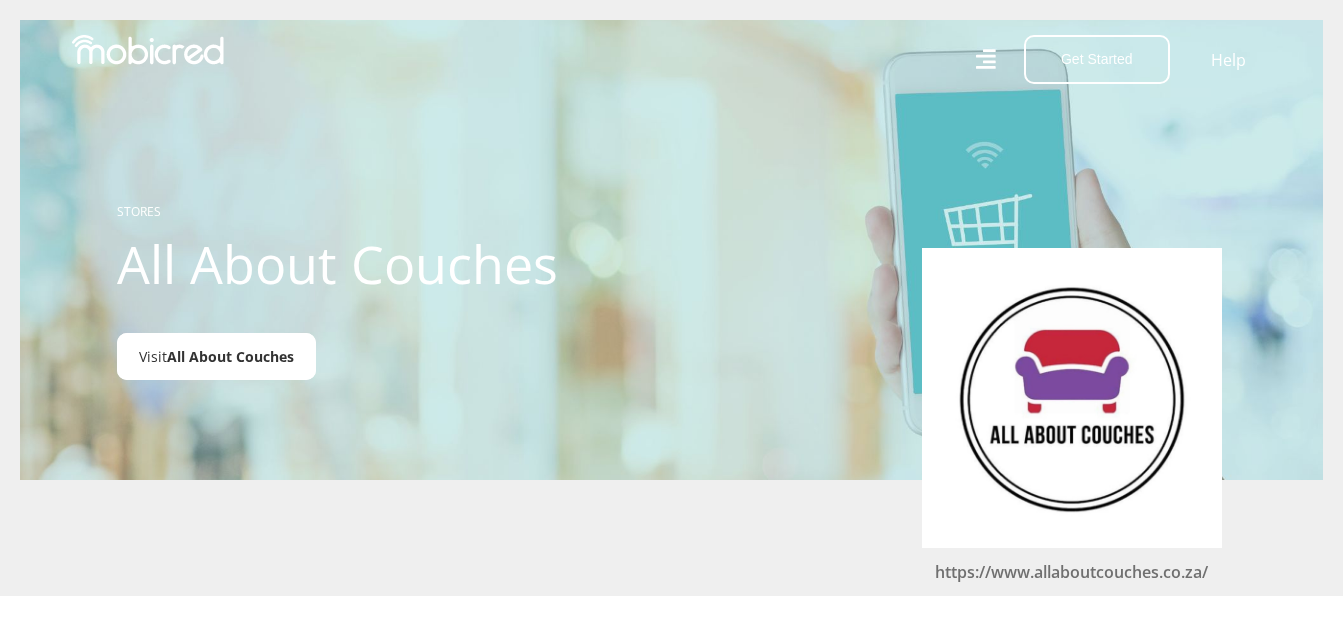 click on "All About Couches" at bounding box center [230, 356] 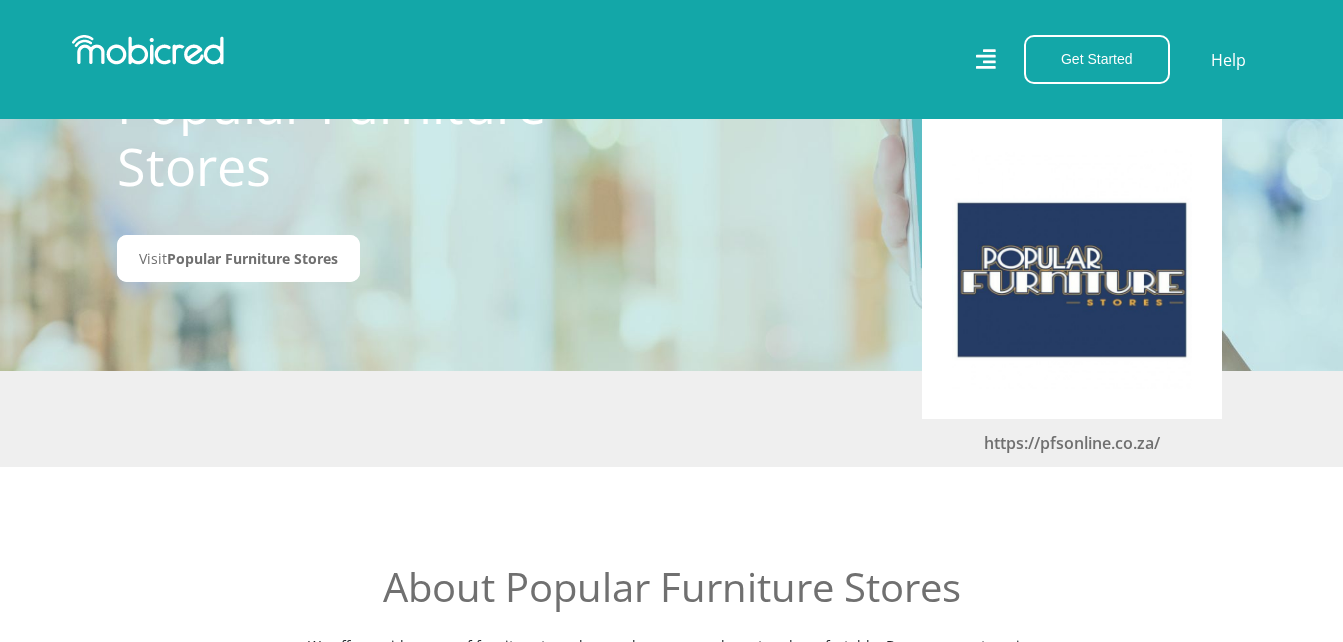 scroll, scrollTop: 100, scrollLeft: 0, axis: vertical 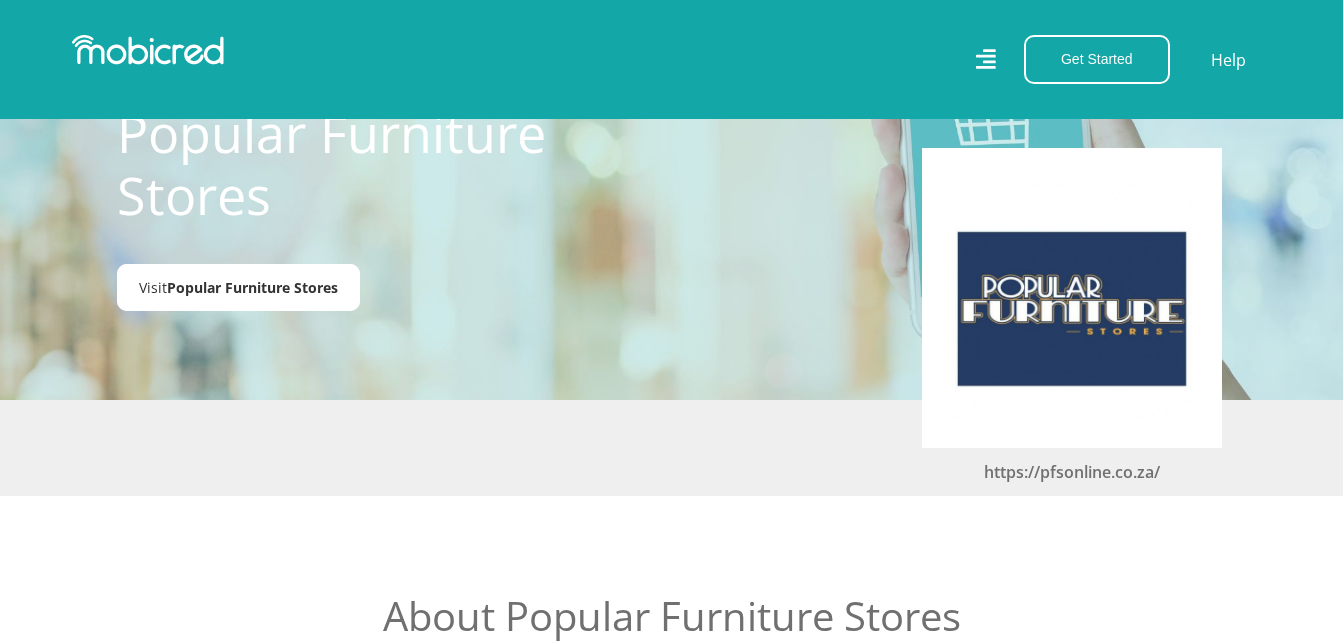 click on "Popular Furniture Stores" at bounding box center (252, 287) 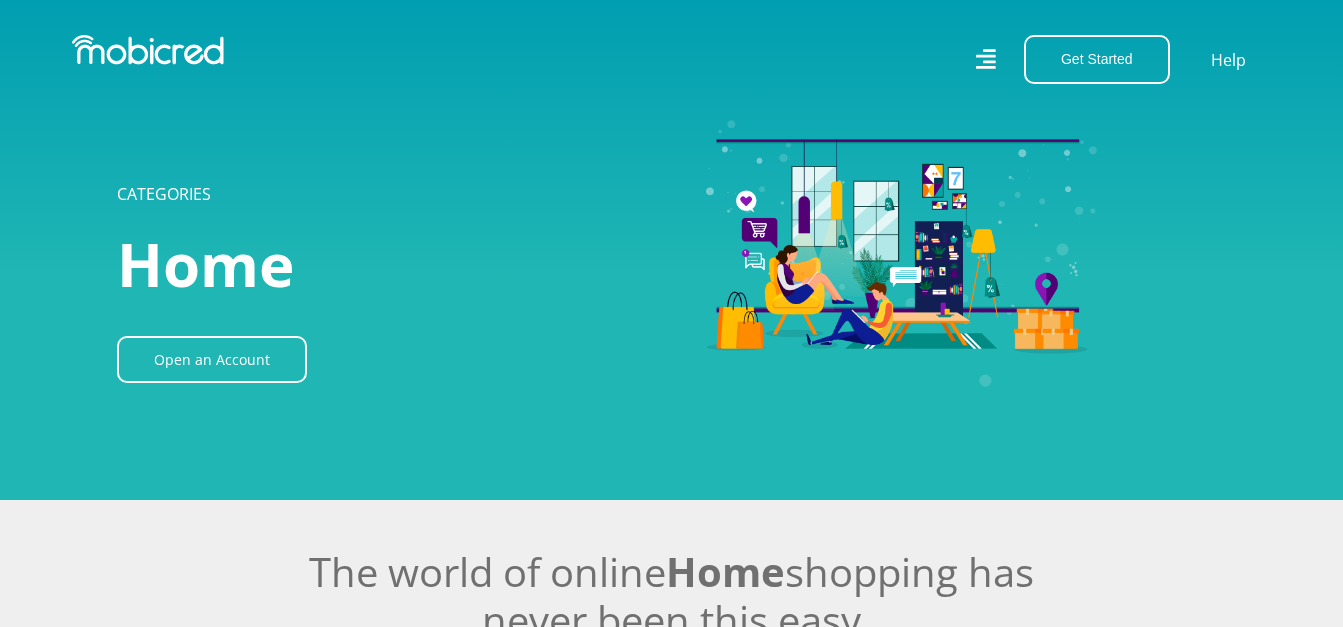 scroll, scrollTop: 0, scrollLeft: 0, axis: both 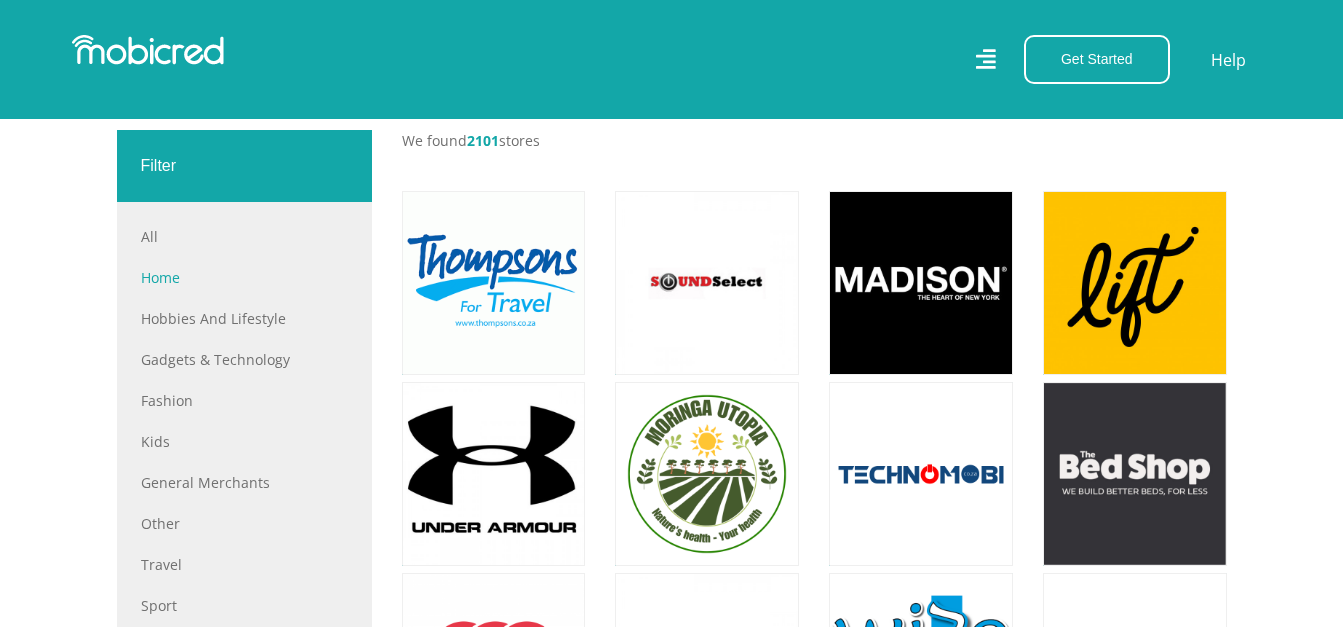 click on "Home" at bounding box center (244, 277) 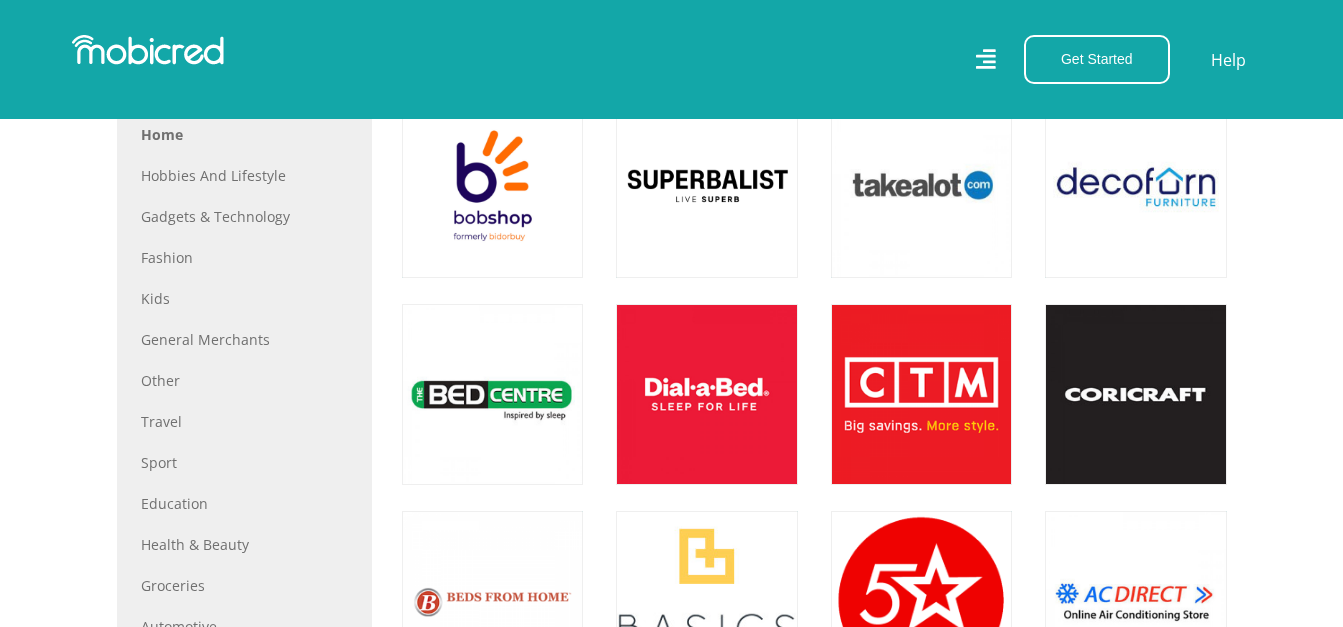 scroll, scrollTop: 900, scrollLeft: 0, axis: vertical 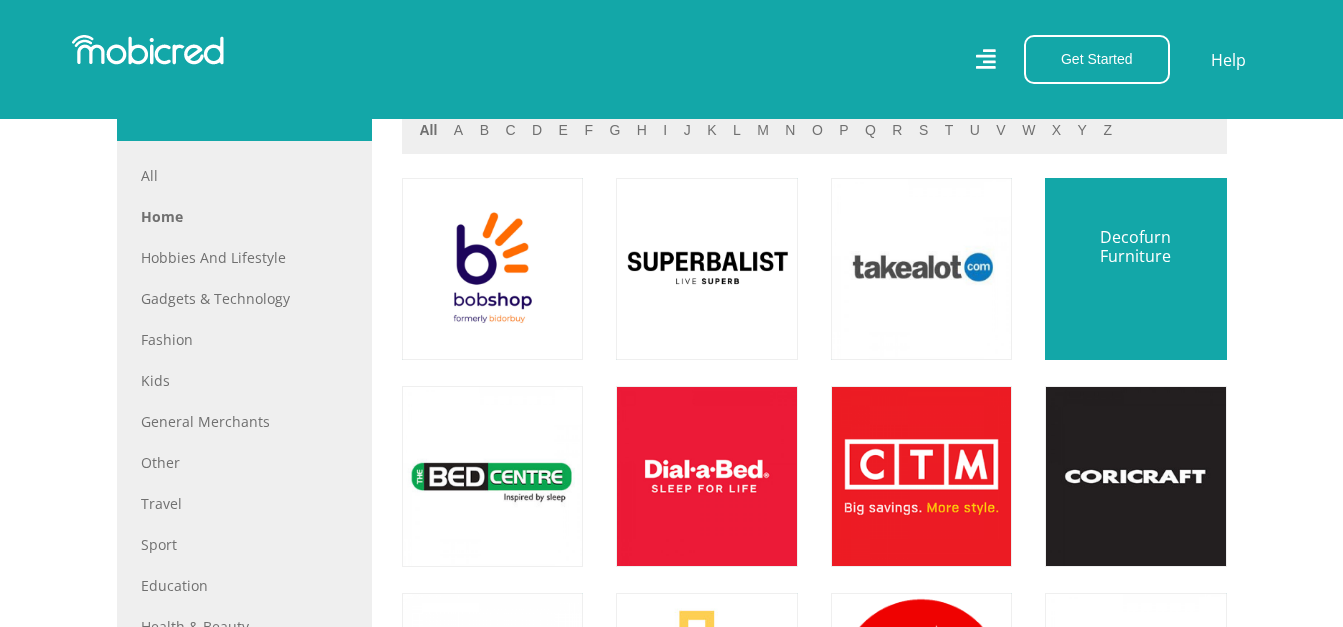 click at bounding box center [1135, 268] 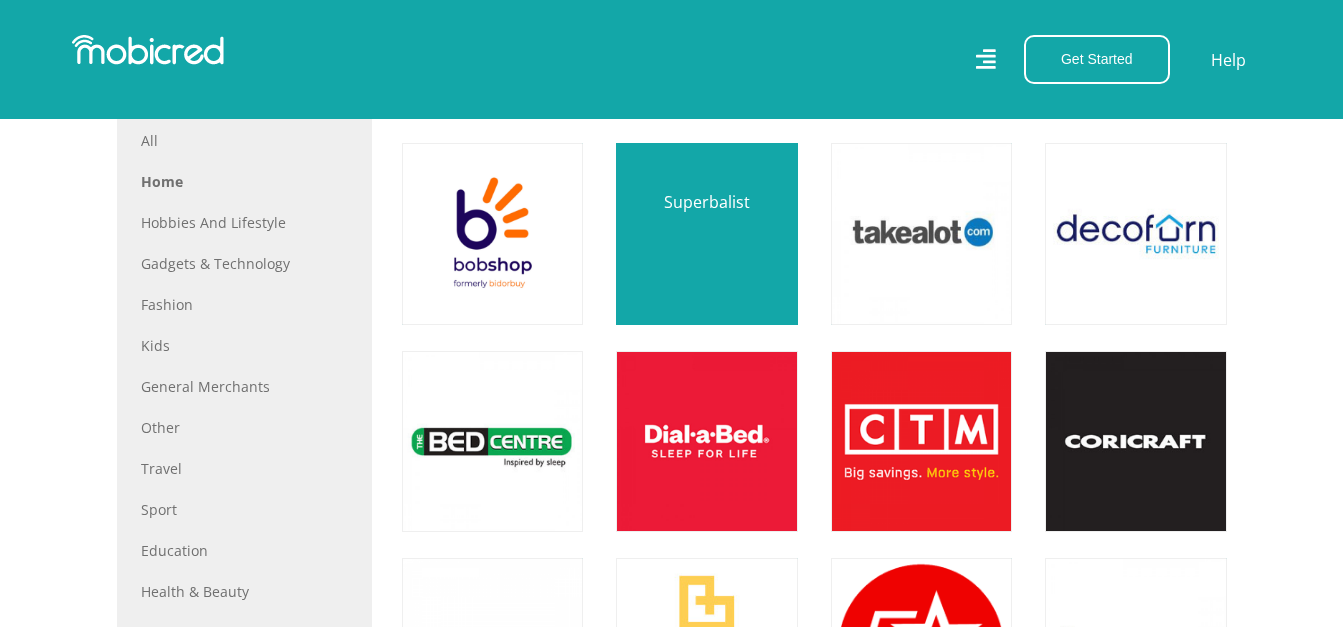 scroll, scrollTop: 900, scrollLeft: 0, axis: vertical 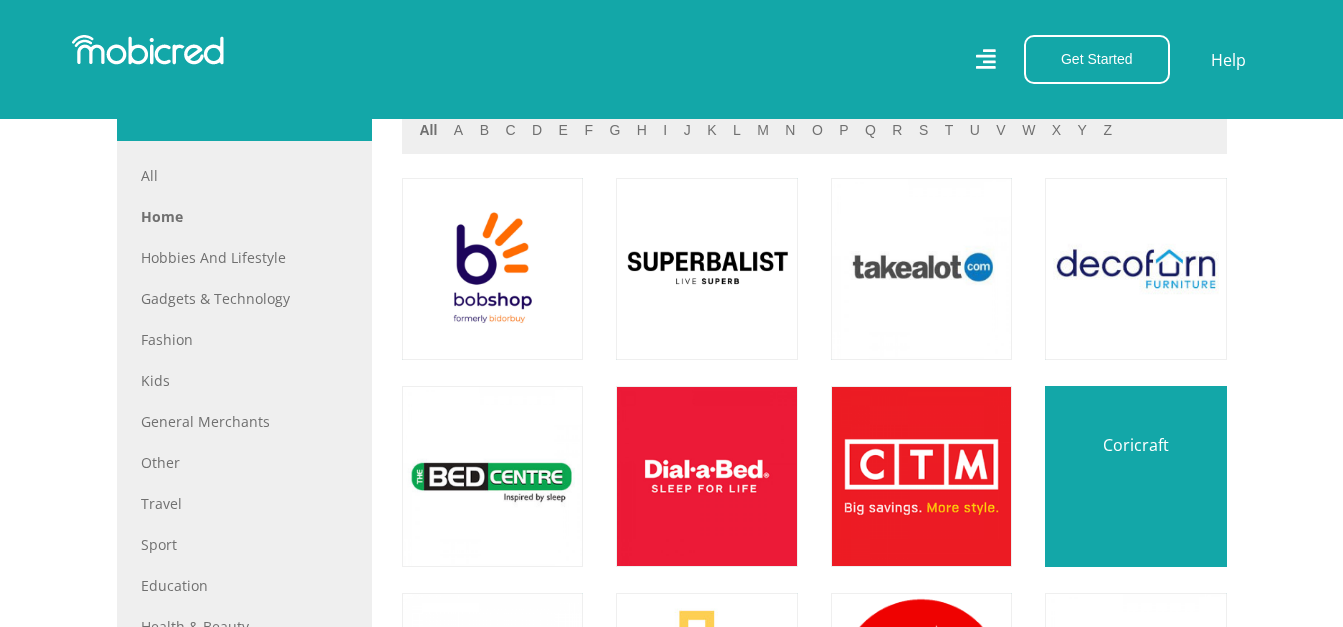 click at bounding box center [1135, 476] 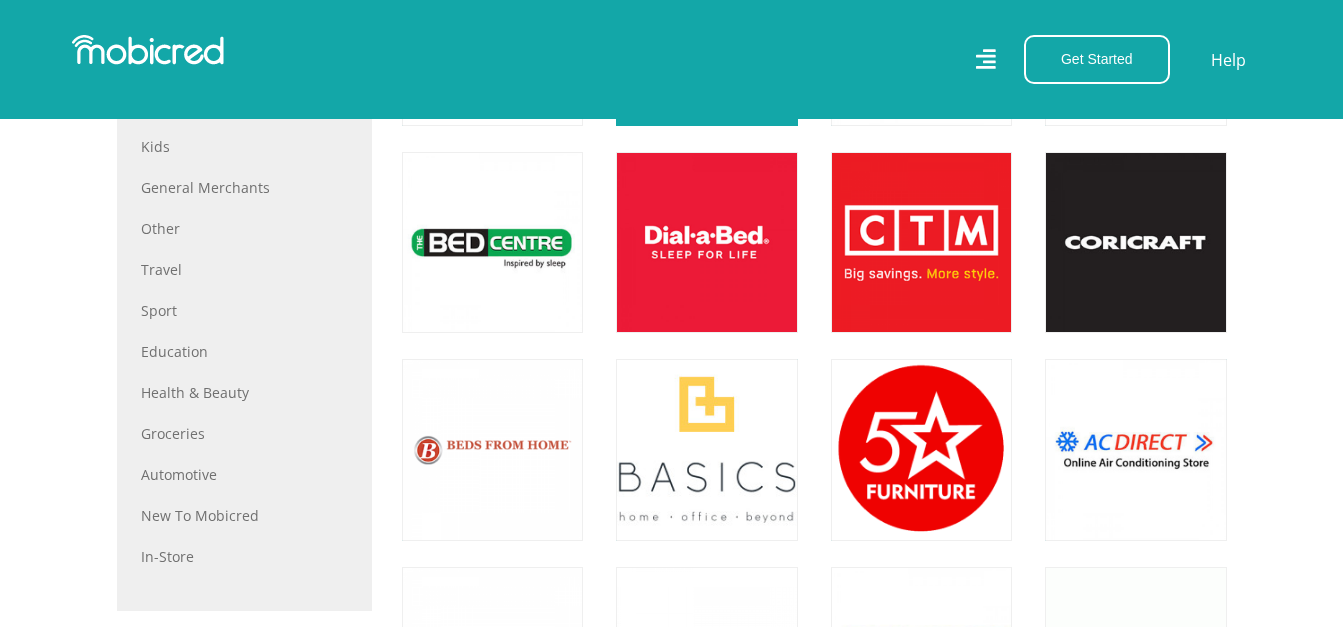 scroll, scrollTop: 1200, scrollLeft: 0, axis: vertical 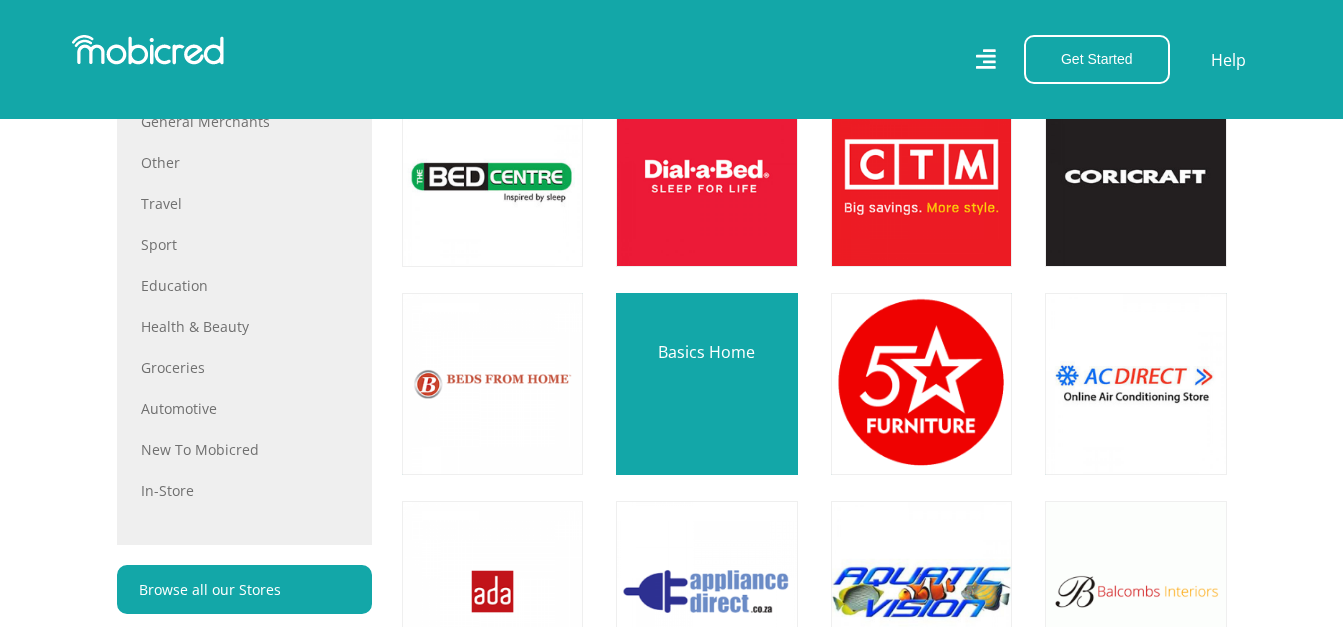click at bounding box center (706, 383) 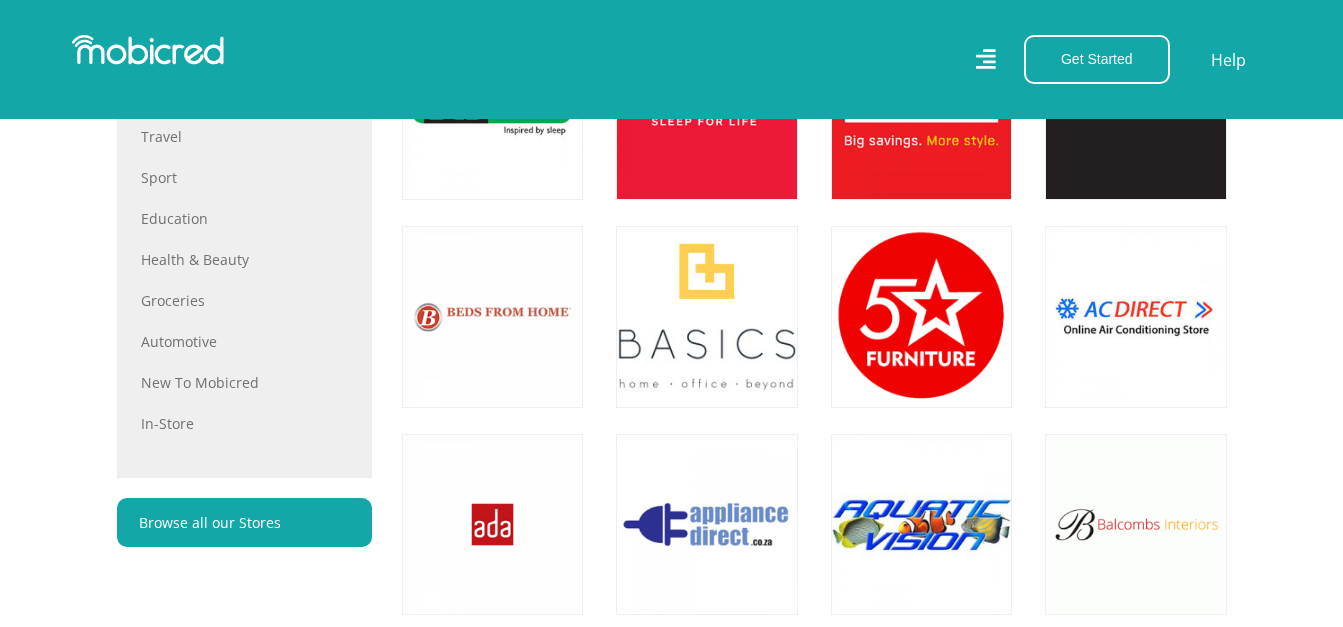 scroll, scrollTop: 1300, scrollLeft: 0, axis: vertical 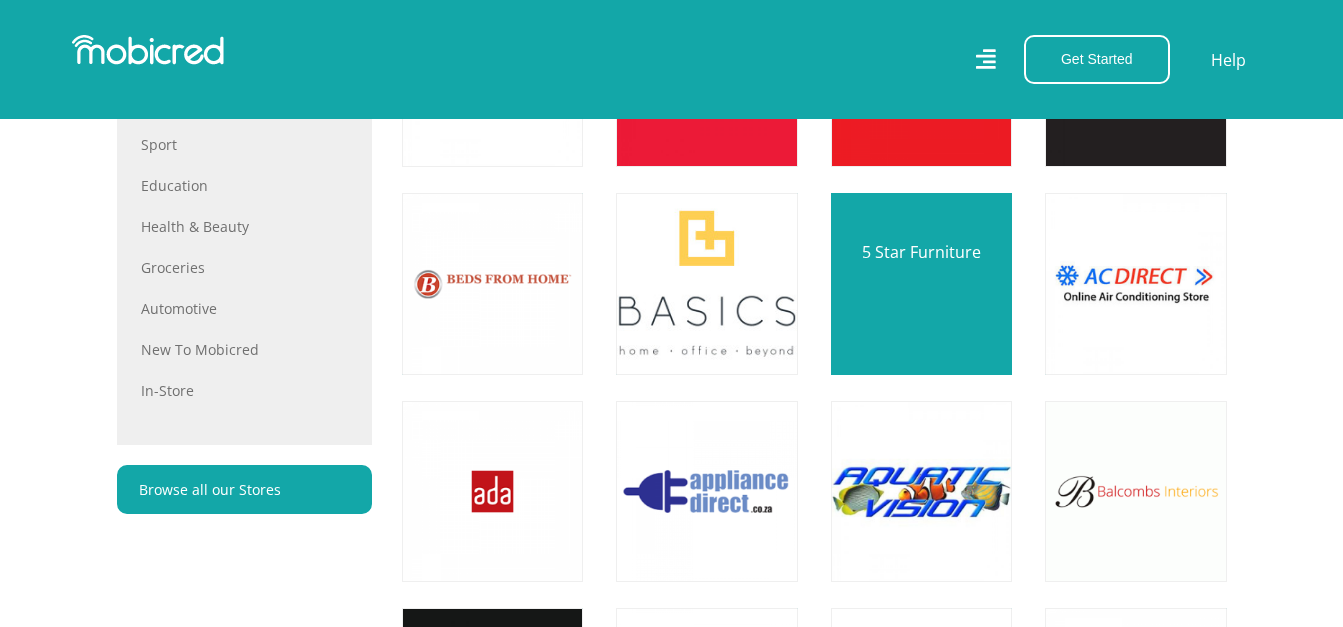 click at bounding box center (921, 283) 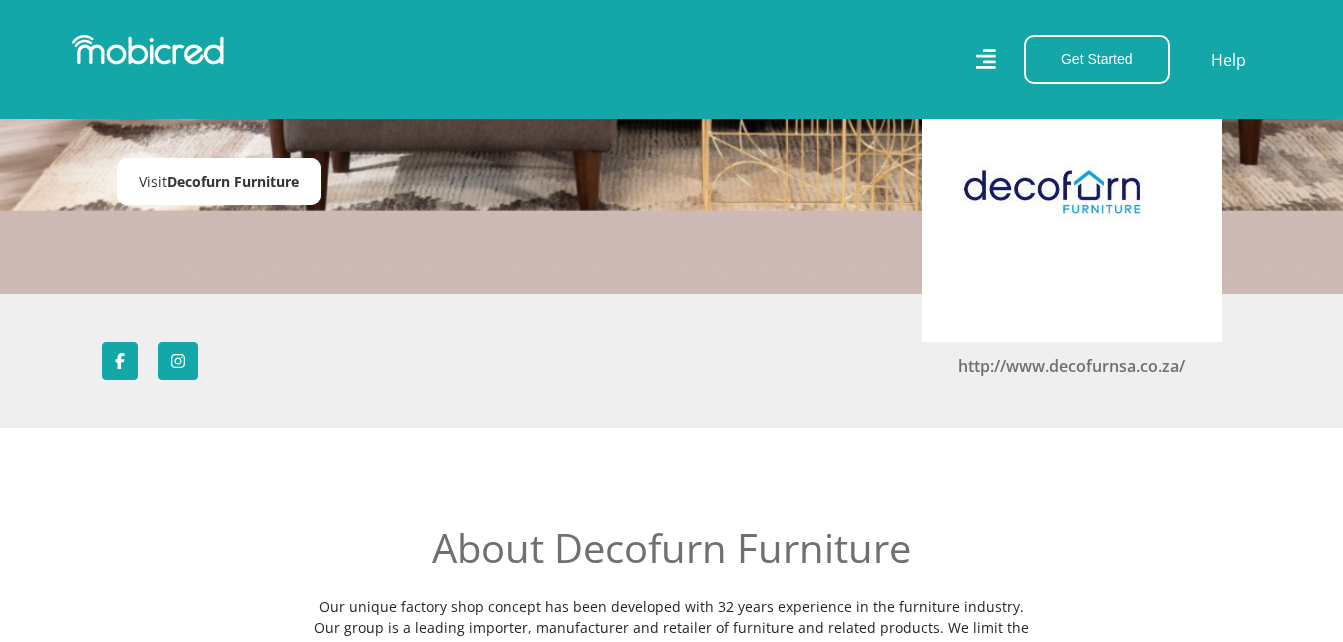 scroll, scrollTop: 100, scrollLeft: 0, axis: vertical 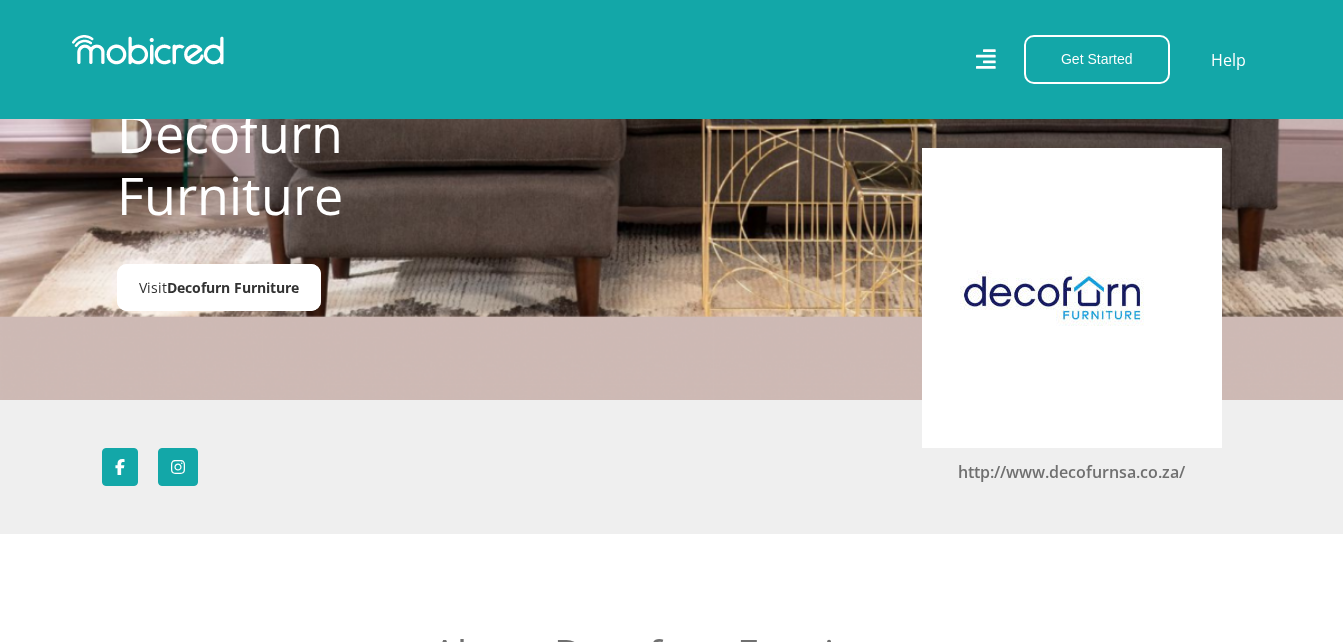 click on "Decofurn Furniture" at bounding box center [233, 287] 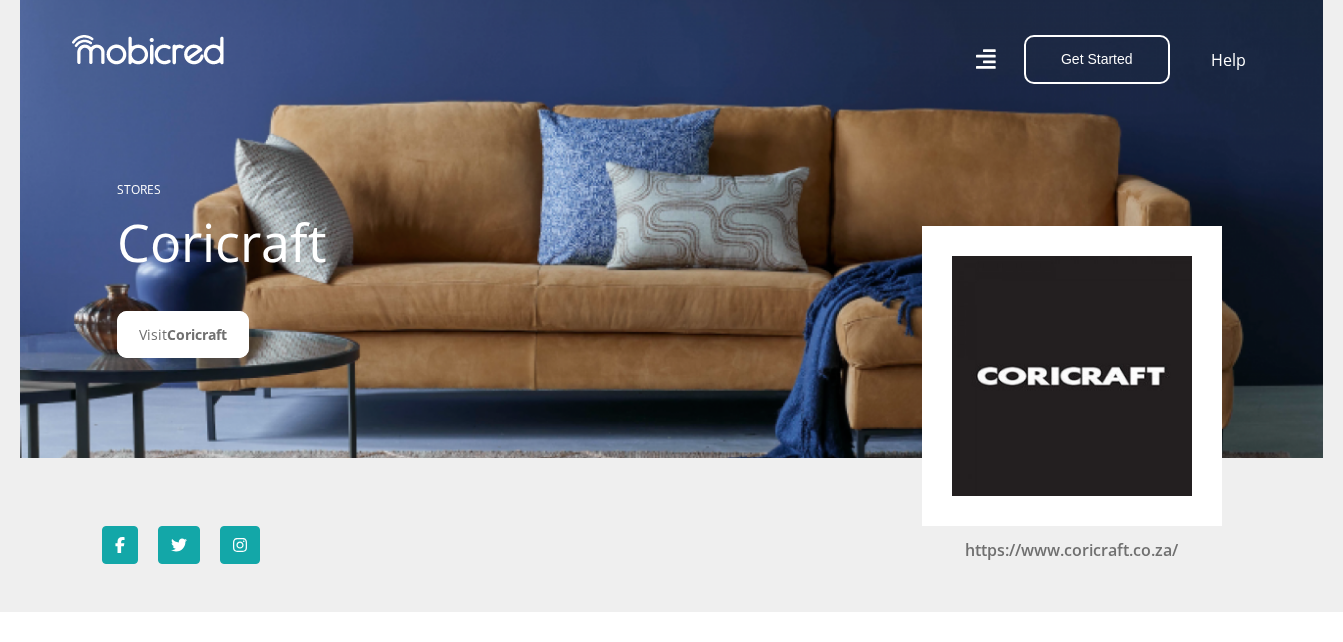 scroll, scrollTop: 0, scrollLeft: 0, axis: both 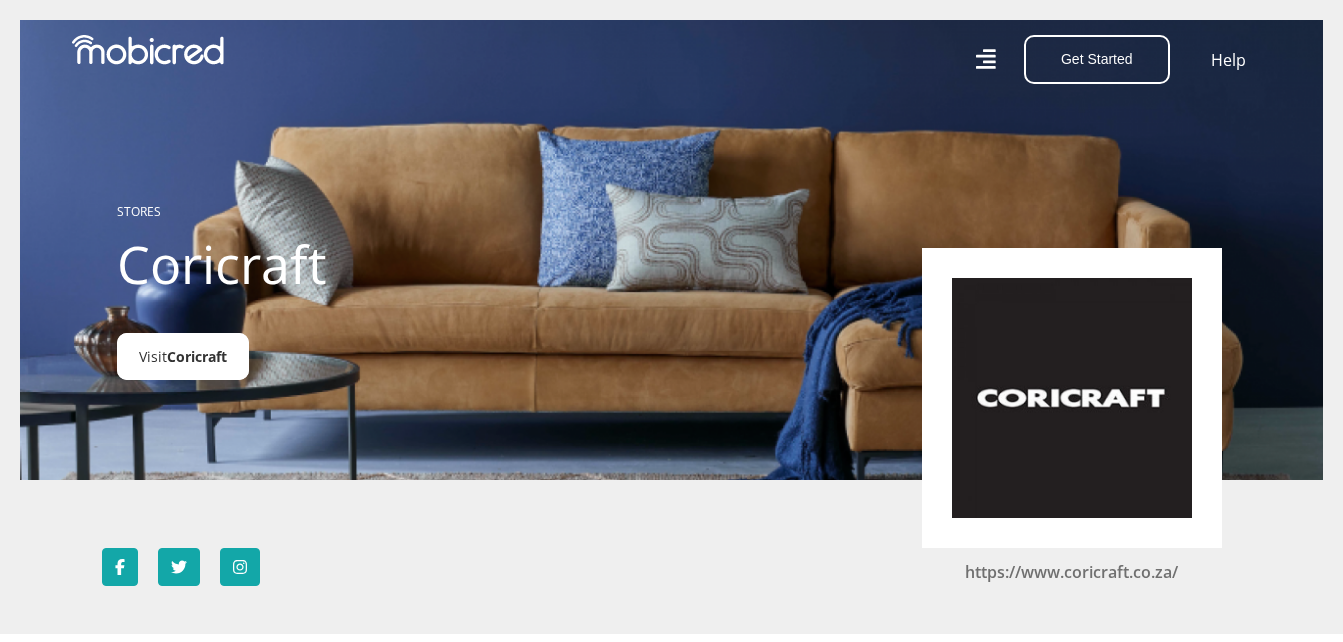 click on "Visit  Coricraft" at bounding box center (183, 356) 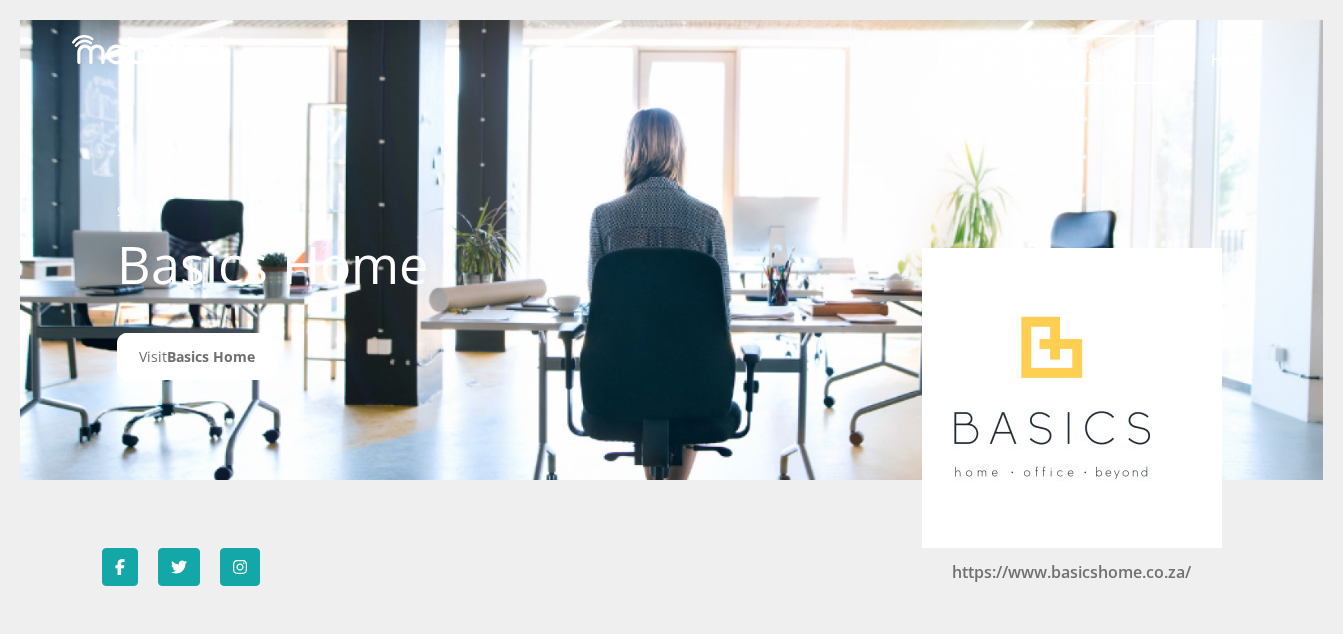 scroll, scrollTop: 0, scrollLeft: 0, axis: both 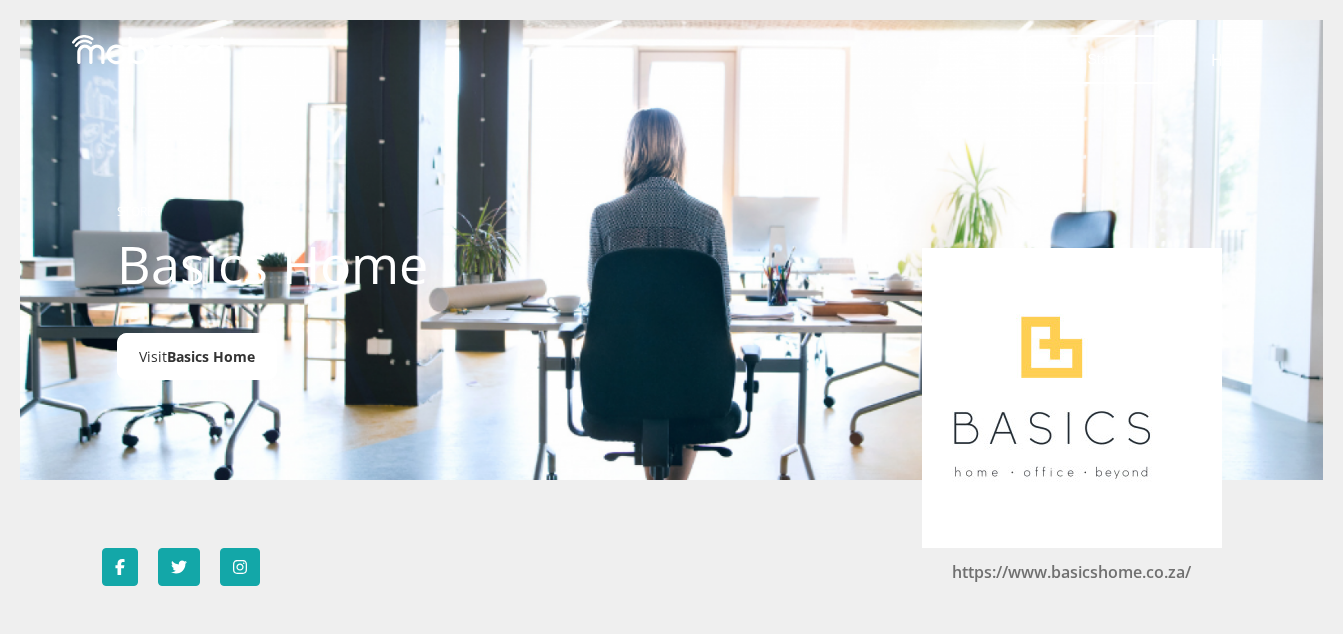 click on "Basics Home" at bounding box center (211, 356) 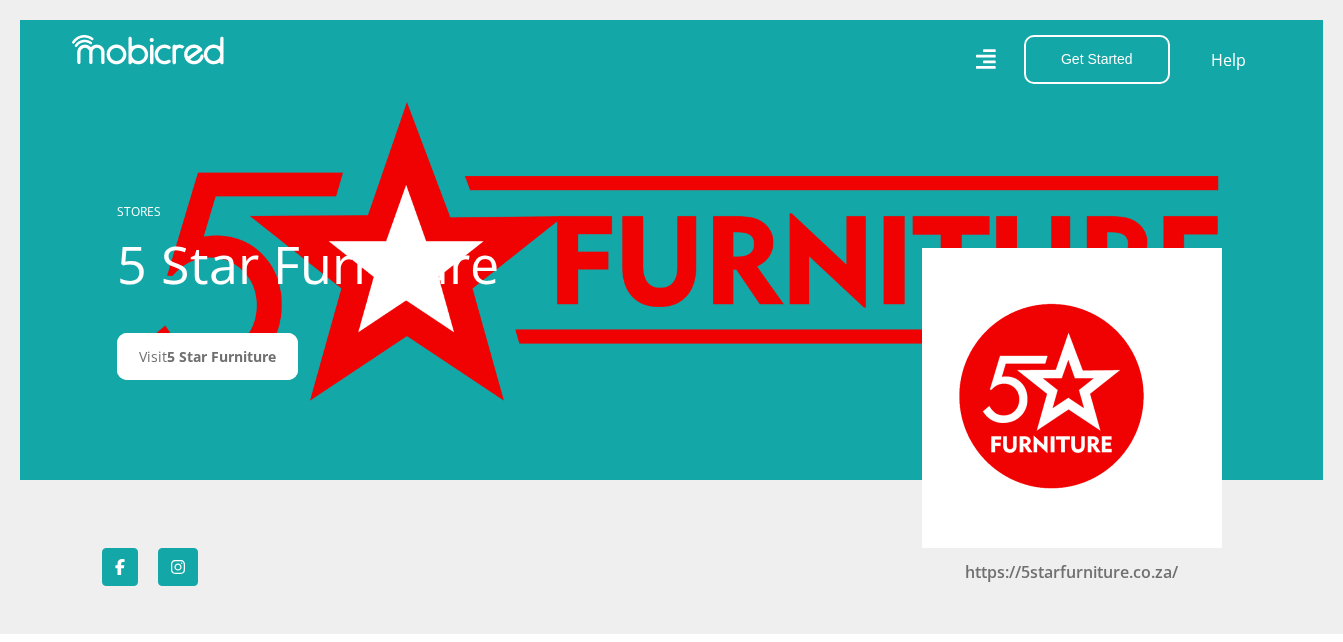 scroll, scrollTop: 0, scrollLeft: 0, axis: both 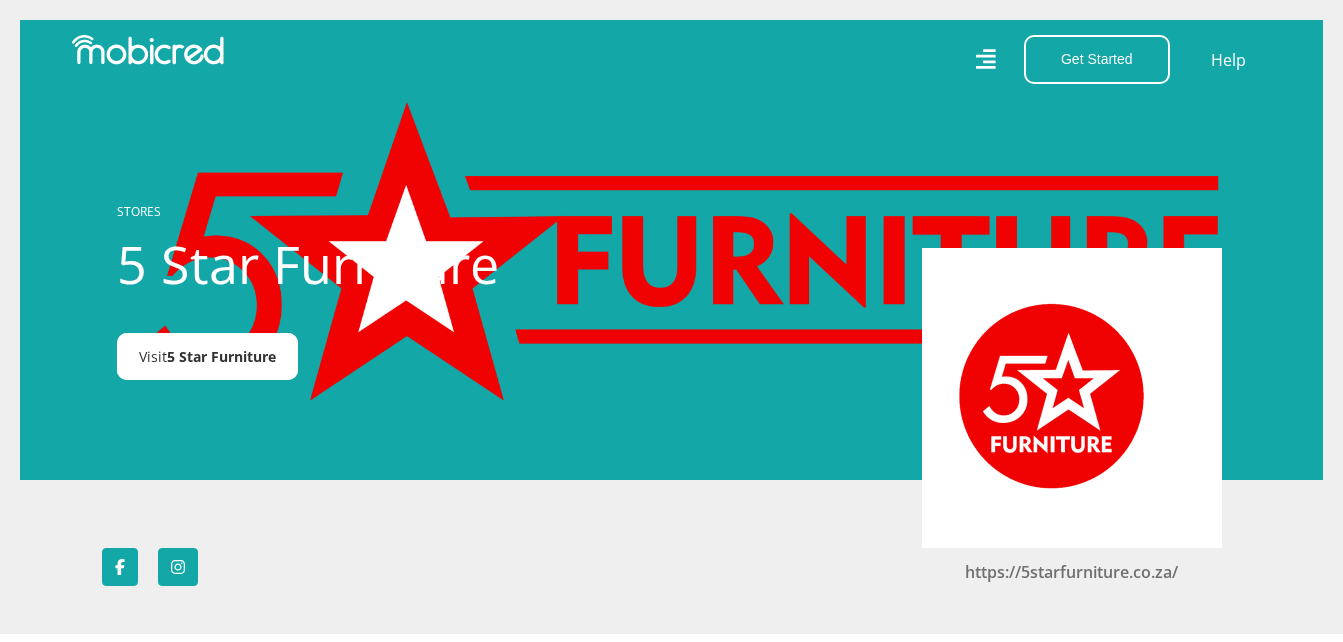 click on "Visit  5 Star Furniture" at bounding box center (207, 356) 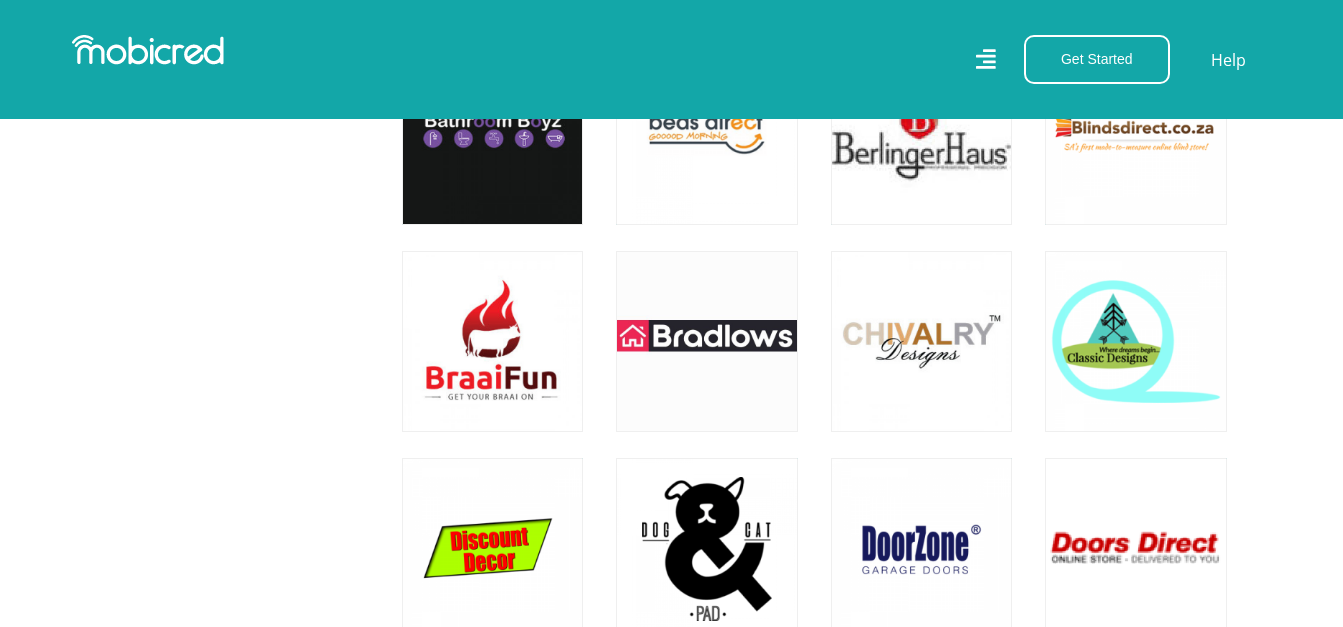 scroll, scrollTop: 1900, scrollLeft: 0, axis: vertical 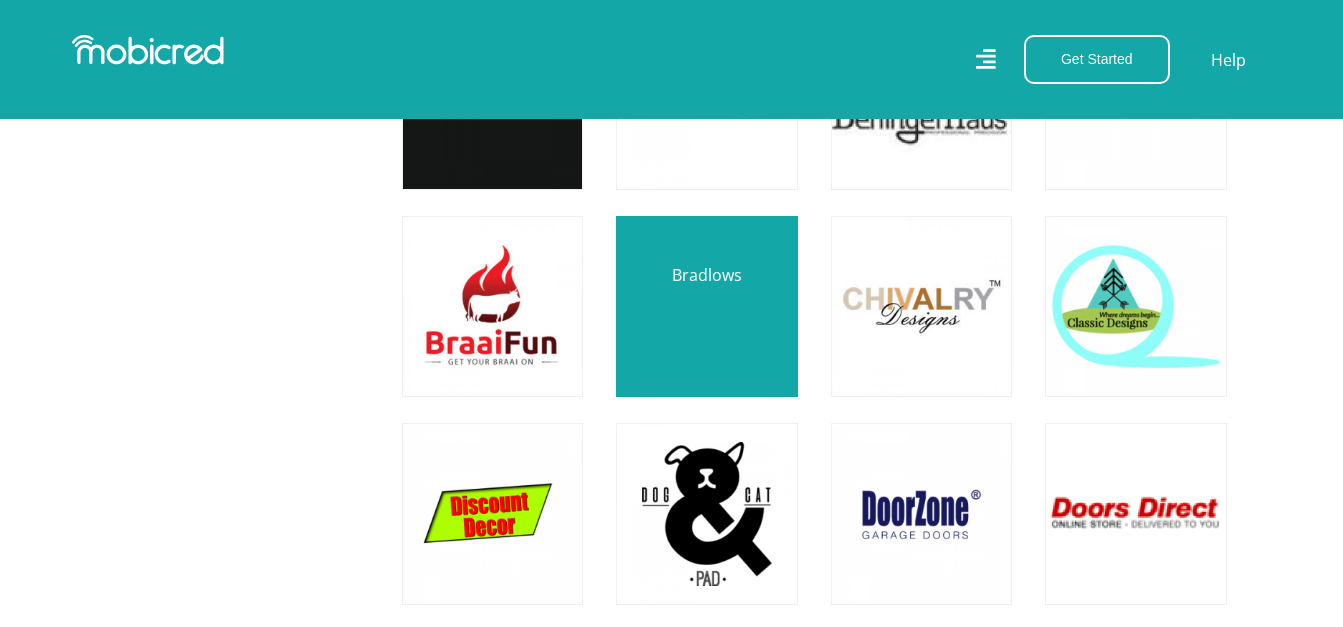 click at bounding box center (706, 306) 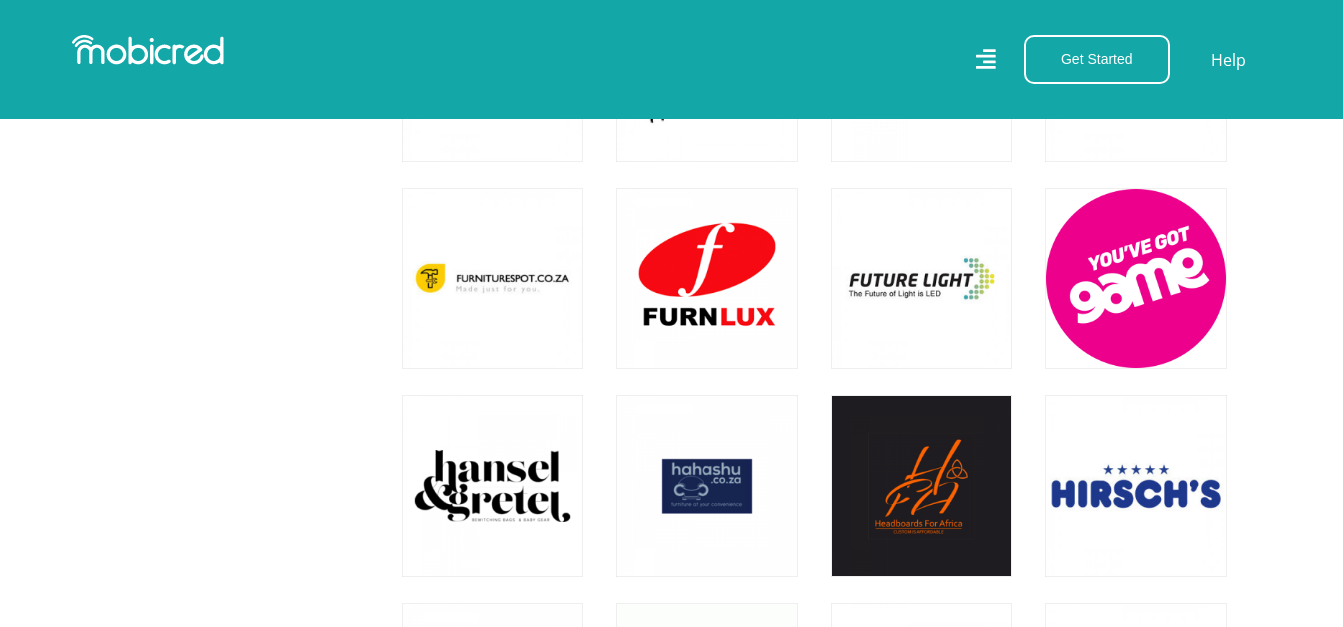 scroll, scrollTop: 2700, scrollLeft: 0, axis: vertical 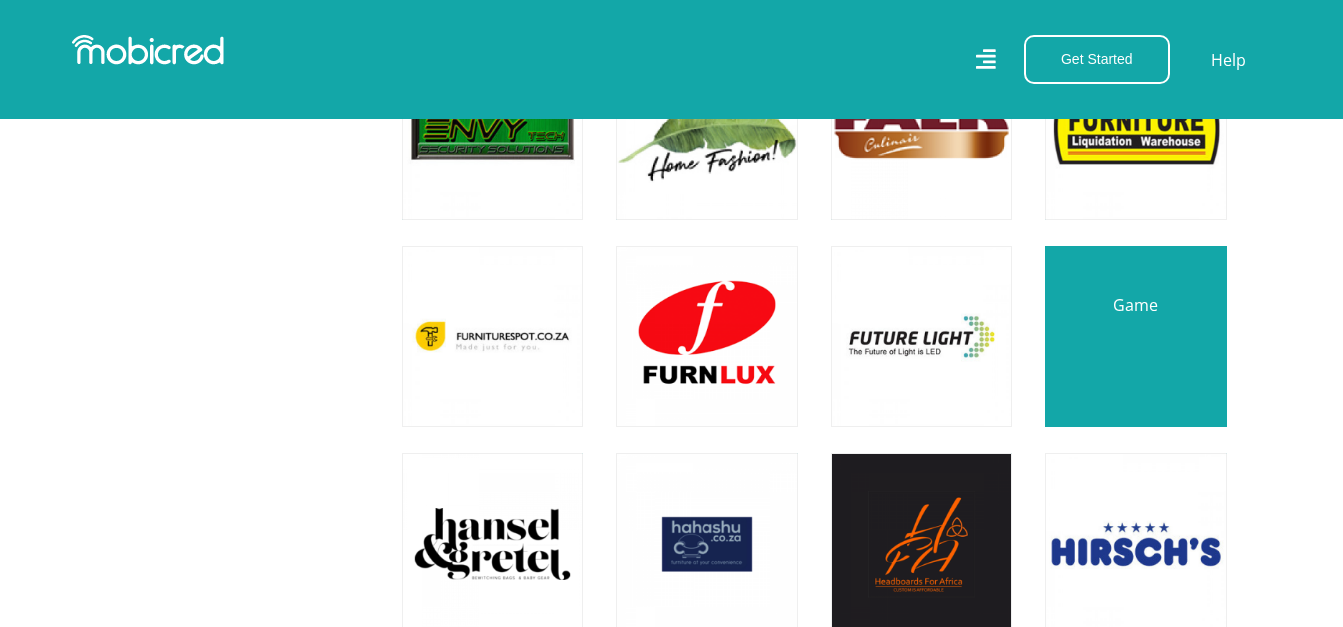 click at bounding box center [1135, 336] 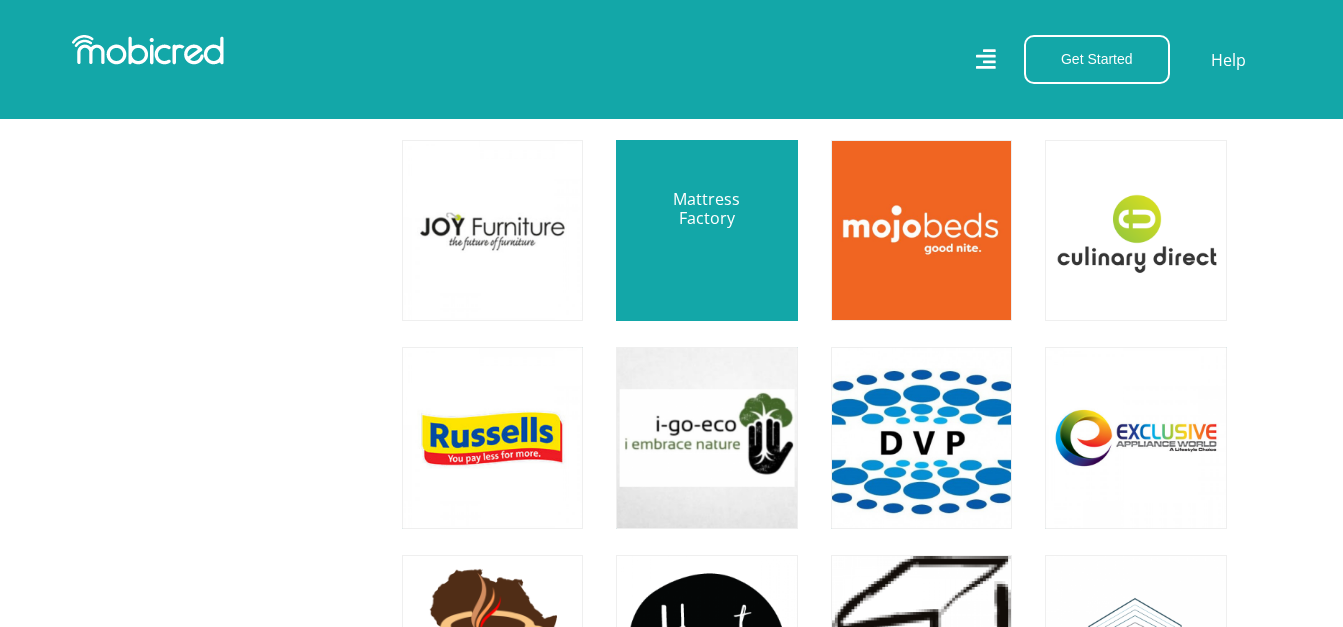 scroll, scrollTop: 7500, scrollLeft: 0, axis: vertical 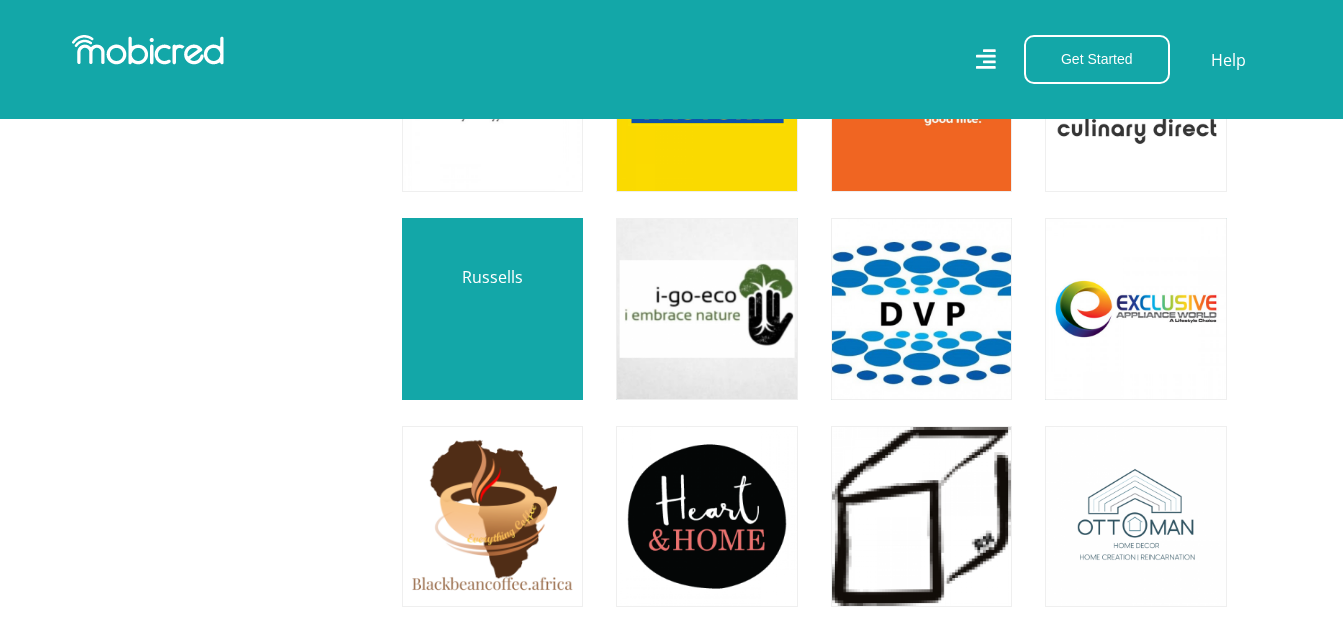 click at bounding box center [492, 308] 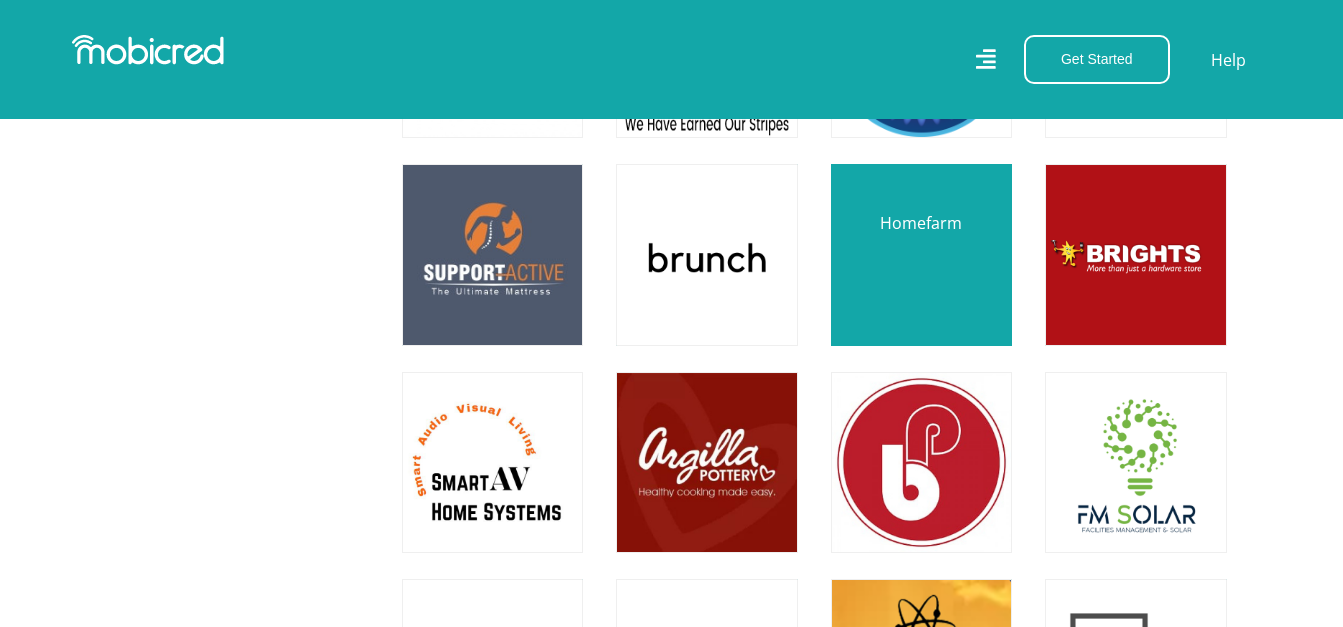 scroll, scrollTop: 17100, scrollLeft: 0, axis: vertical 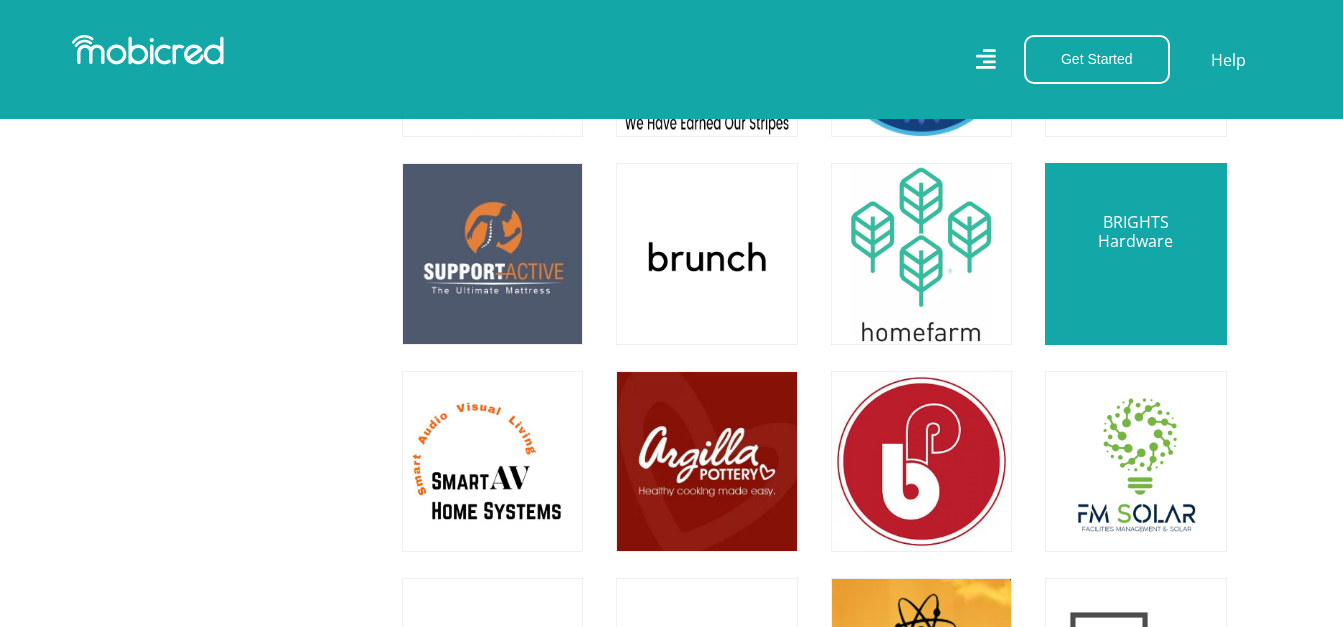 click at bounding box center (1135, 253) 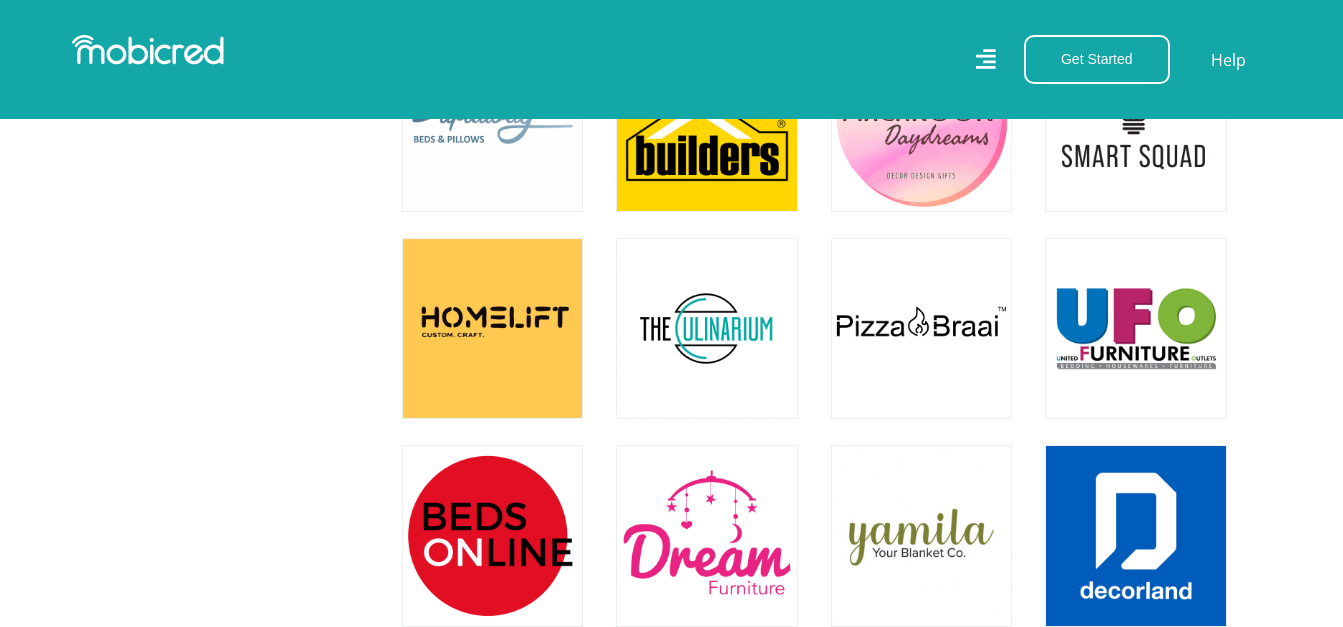 scroll, scrollTop: 19400, scrollLeft: 0, axis: vertical 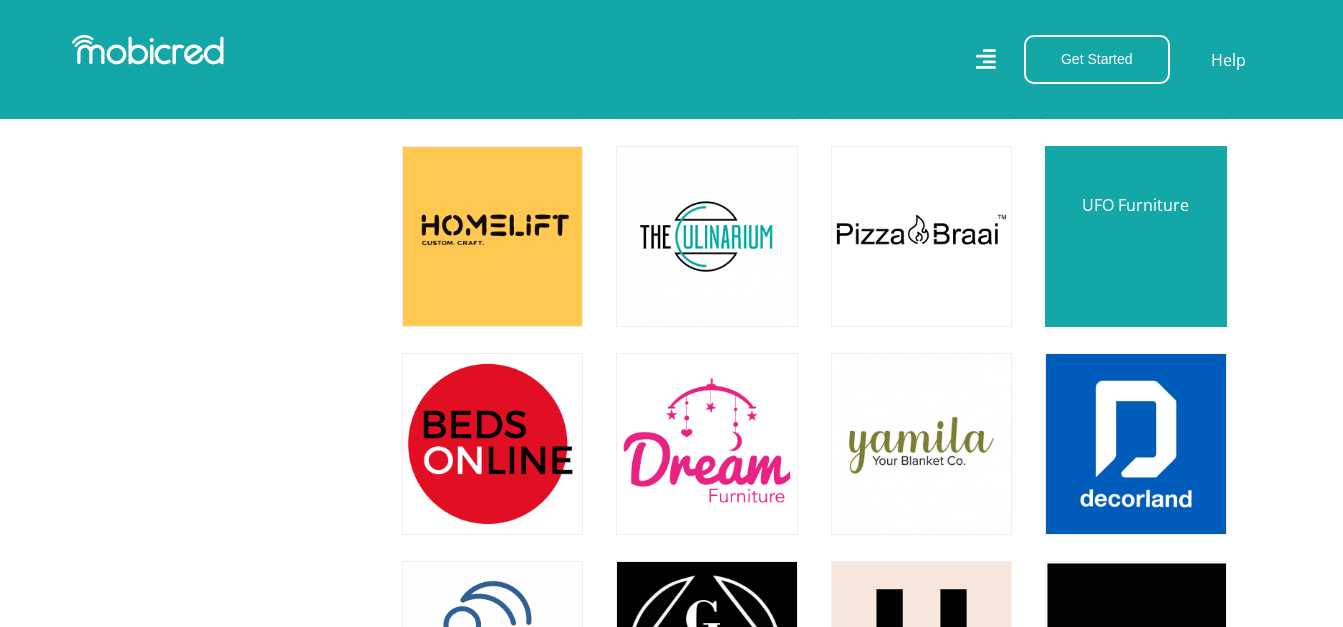 click at bounding box center [1135, 236] 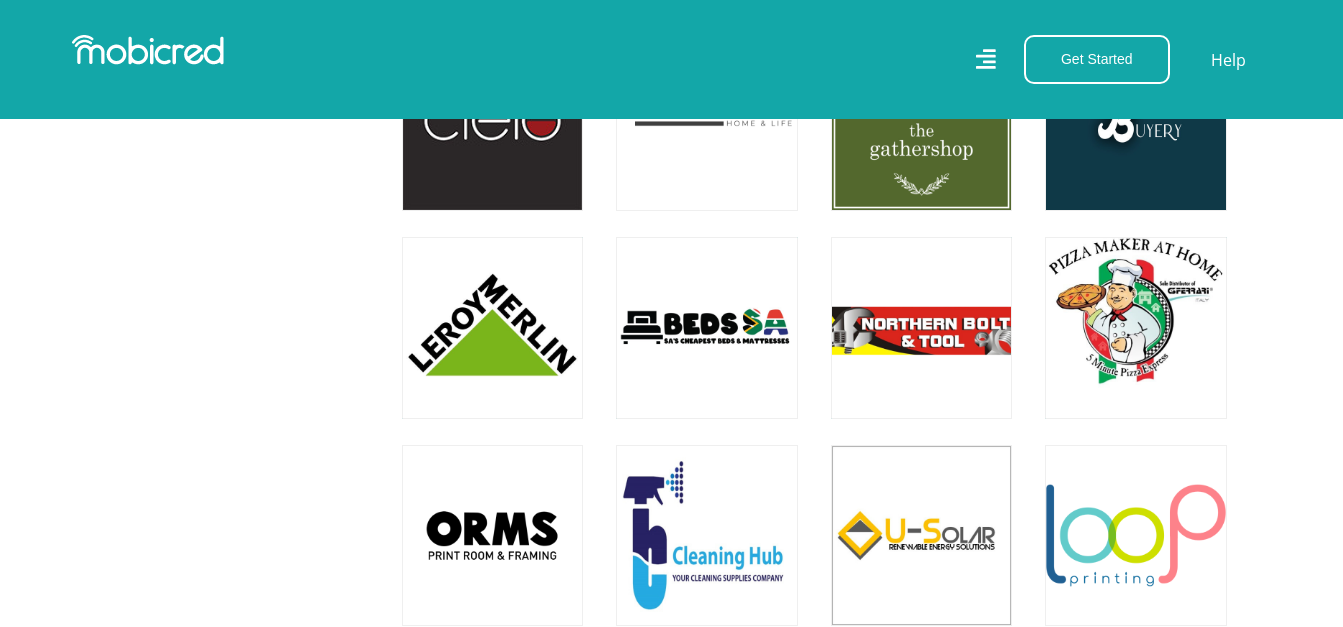 scroll, scrollTop: 20400, scrollLeft: 0, axis: vertical 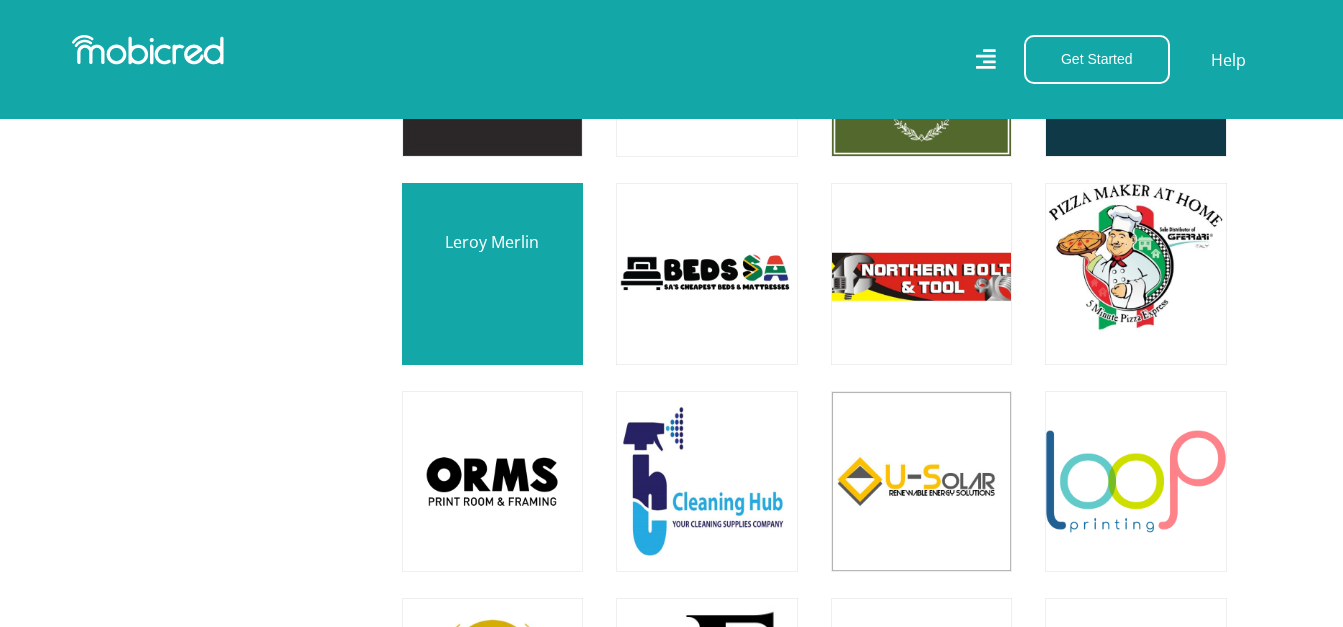 click at bounding box center (492, 273) 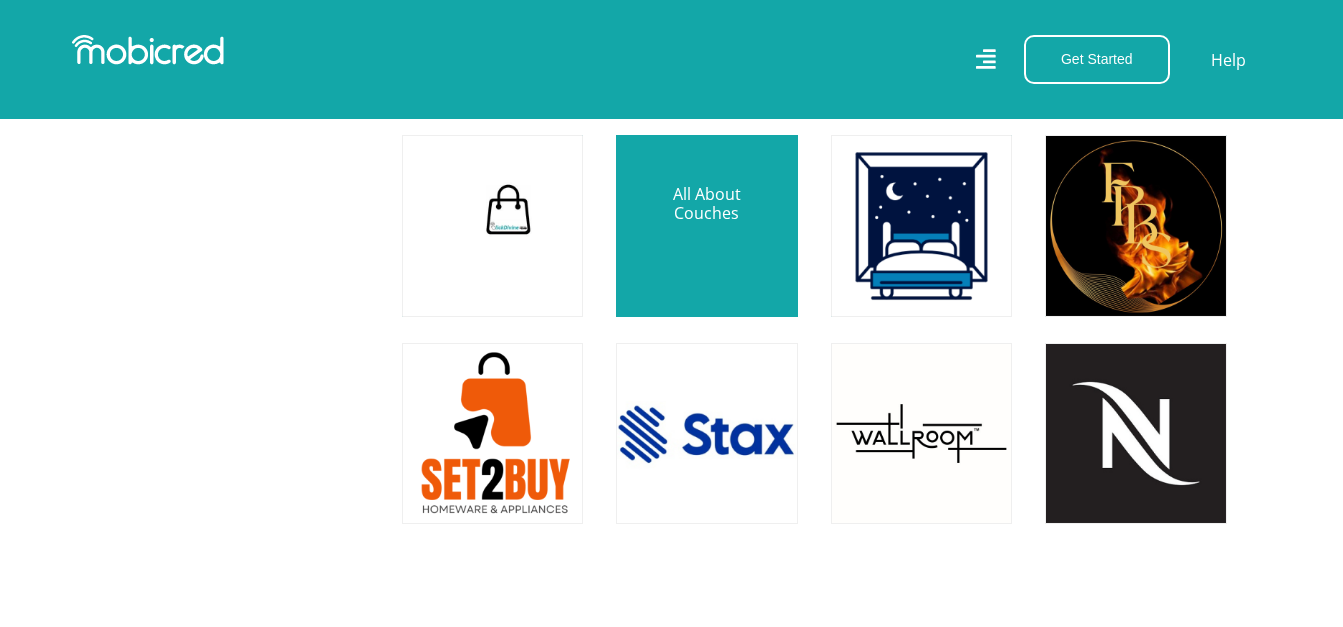 scroll, scrollTop: 22200, scrollLeft: 0, axis: vertical 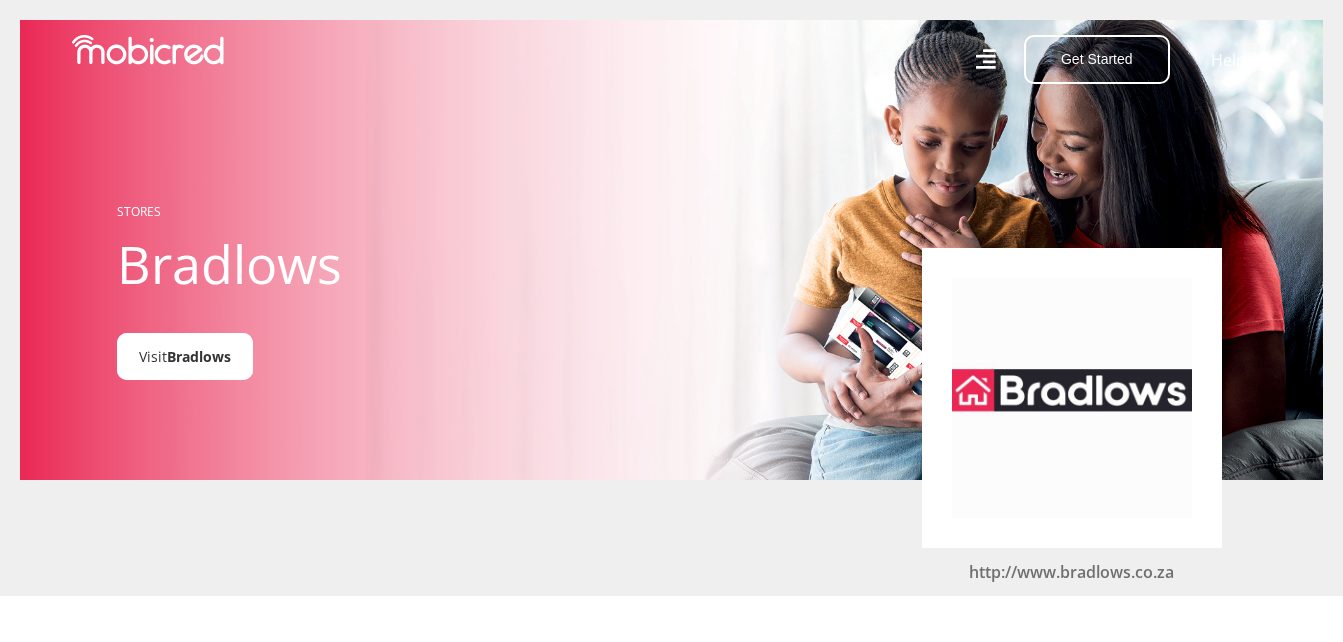 click on "Bradlows" at bounding box center (199, 356) 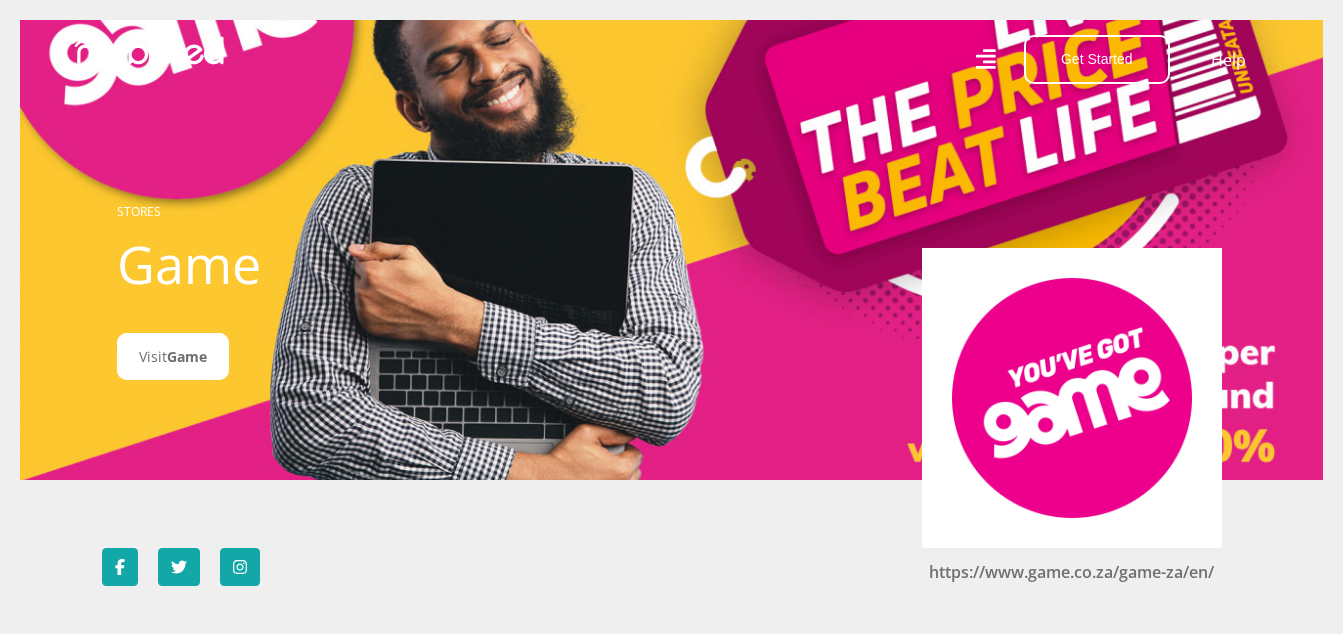 scroll, scrollTop: 0, scrollLeft: 0, axis: both 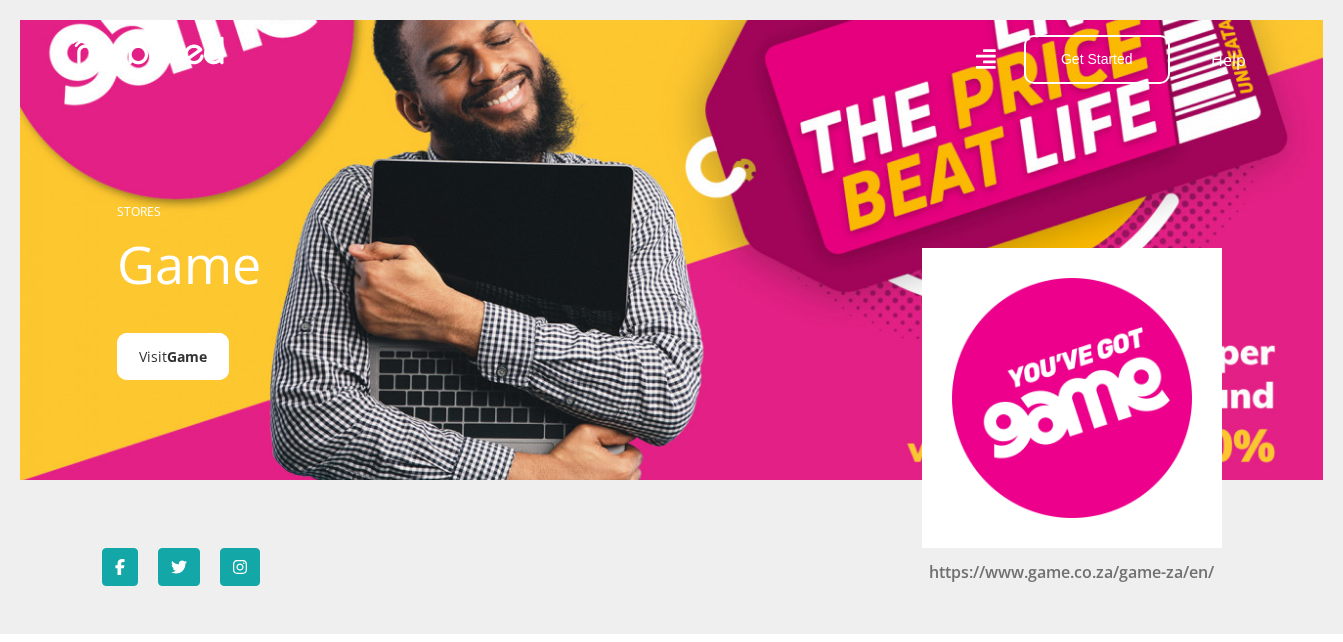click on "Game" at bounding box center [187, 356] 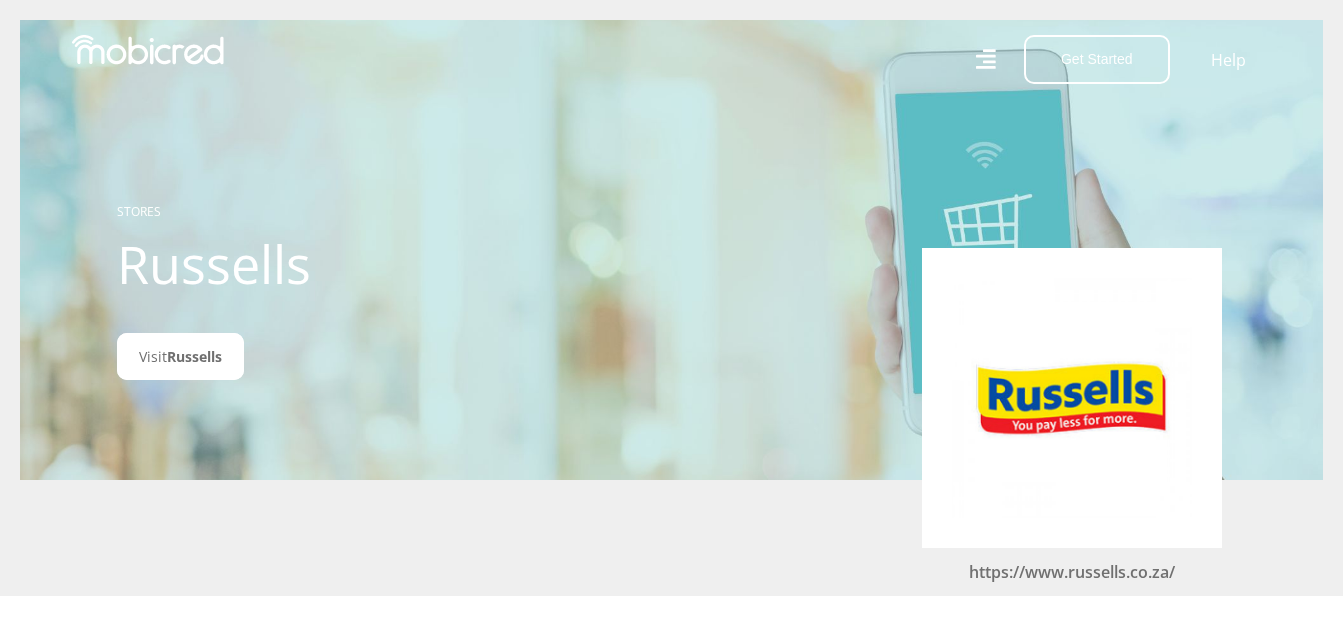 scroll, scrollTop: 0, scrollLeft: 0, axis: both 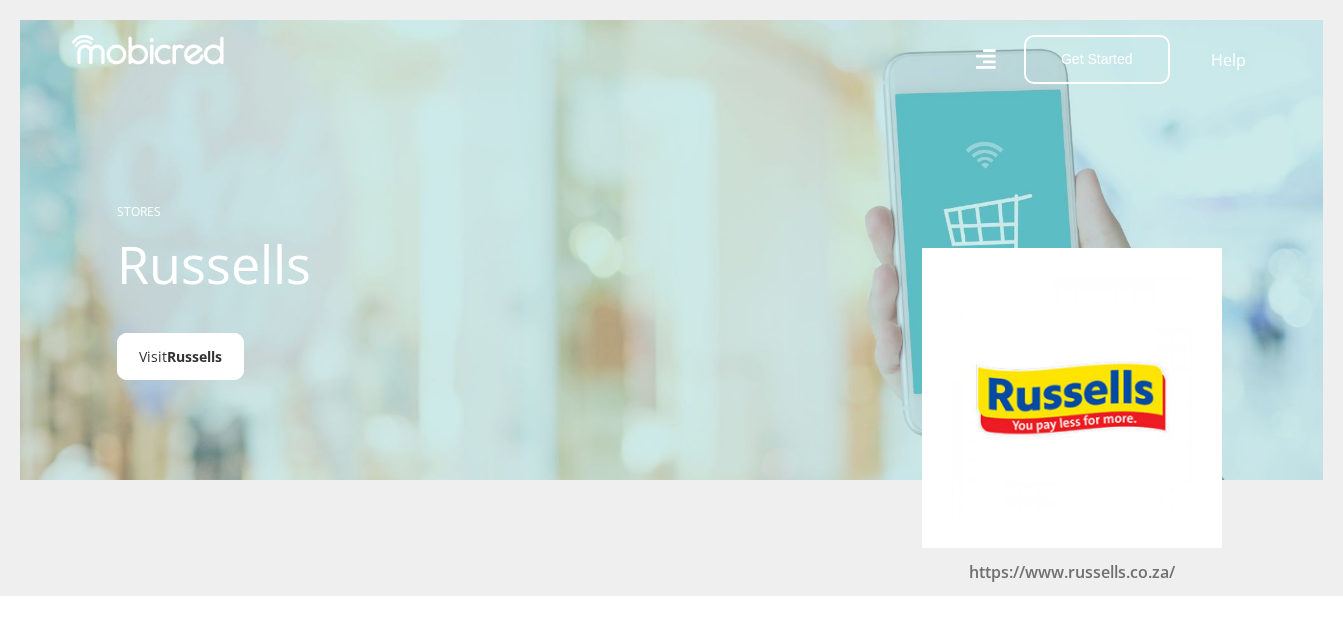 click on "Visit  Russells" at bounding box center [180, 356] 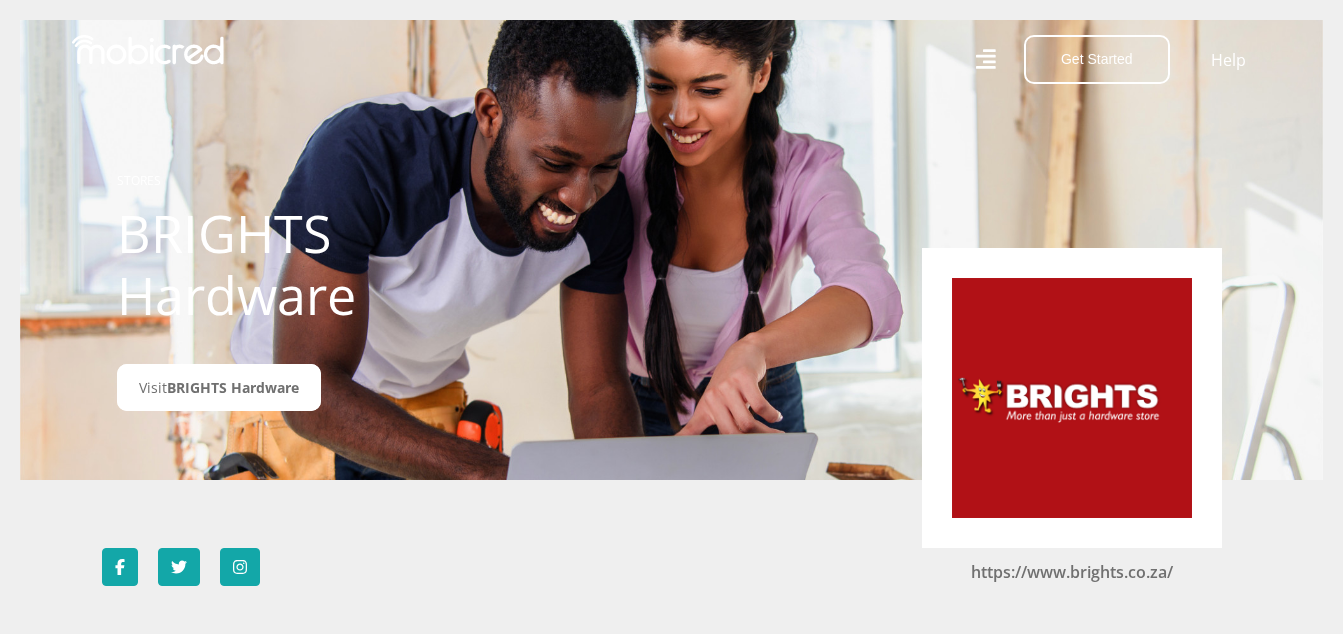 scroll, scrollTop: 0, scrollLeft: 0, axis: both 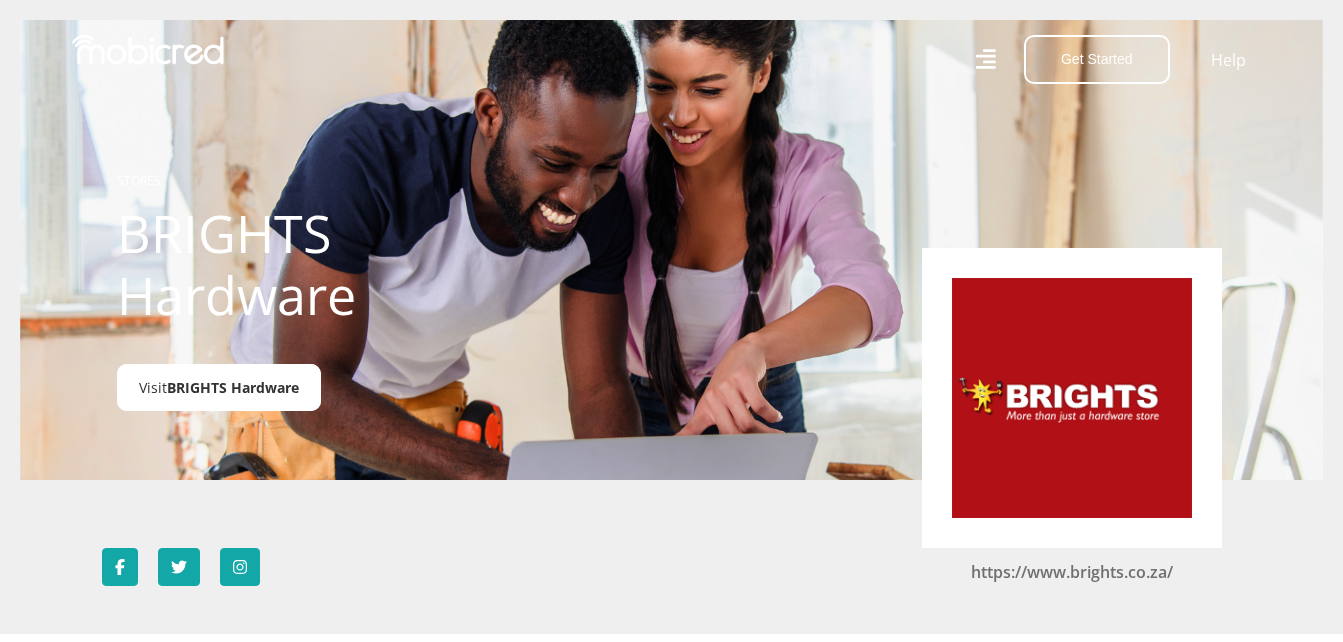 click on "BRIGHTS Hardware" at bounding box center [233, 387] 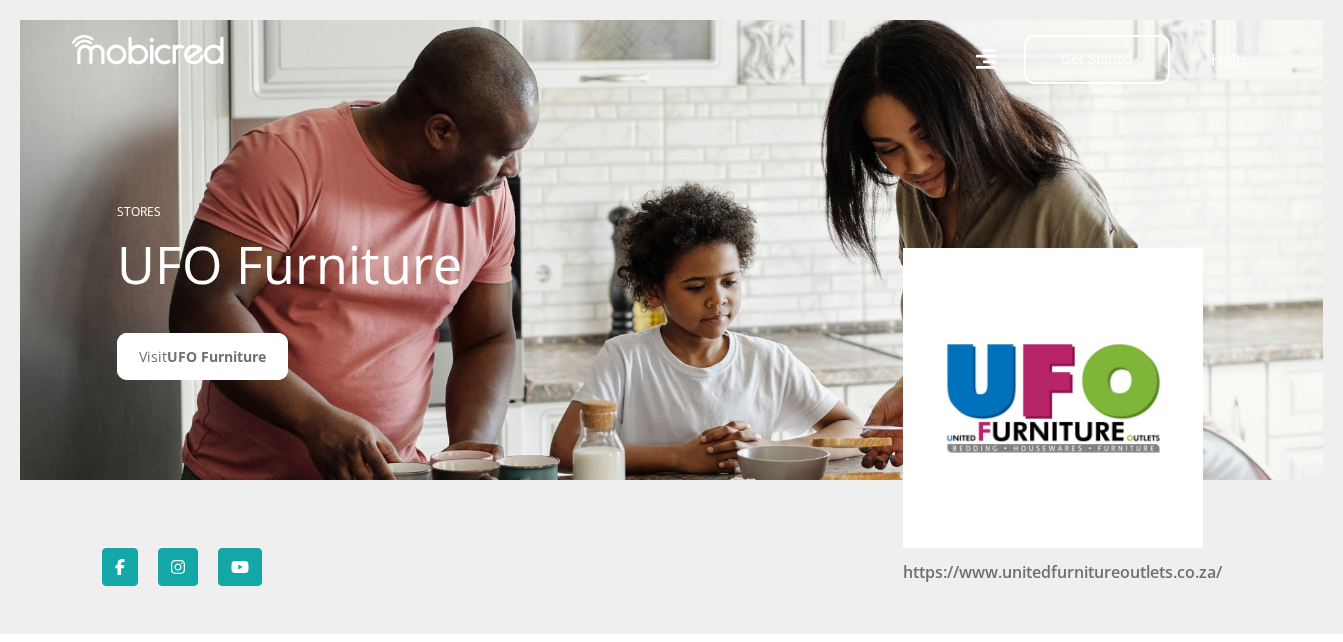 scroll, scrollTop: 0, scrollLeft: 0, axis: both 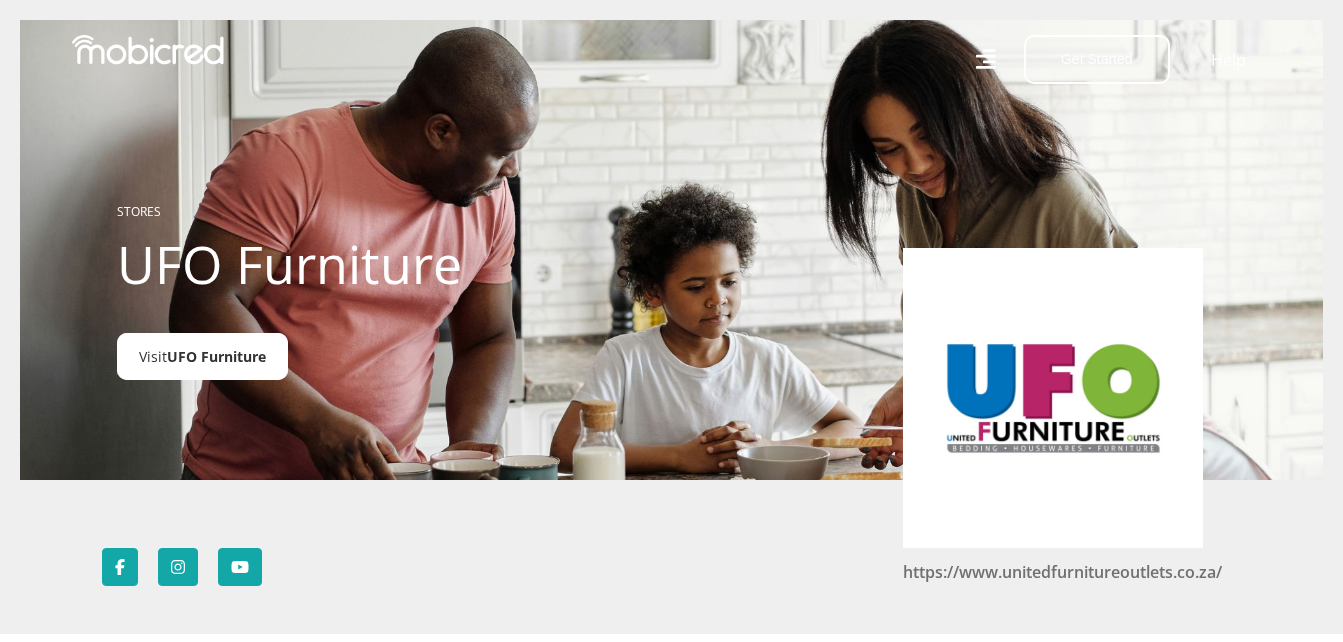 click on "UFO Furniture" at bounding box center (216, 356) 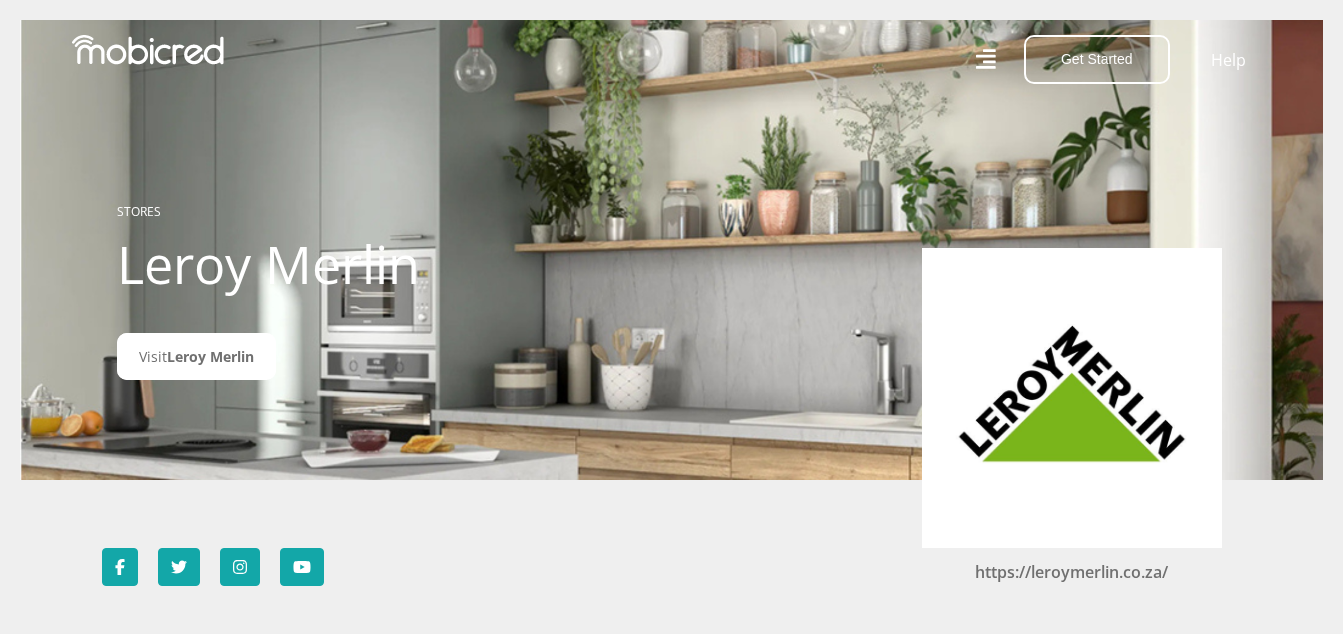 scroll, scrollTop: 0, scrollLeft: 0, axis: both 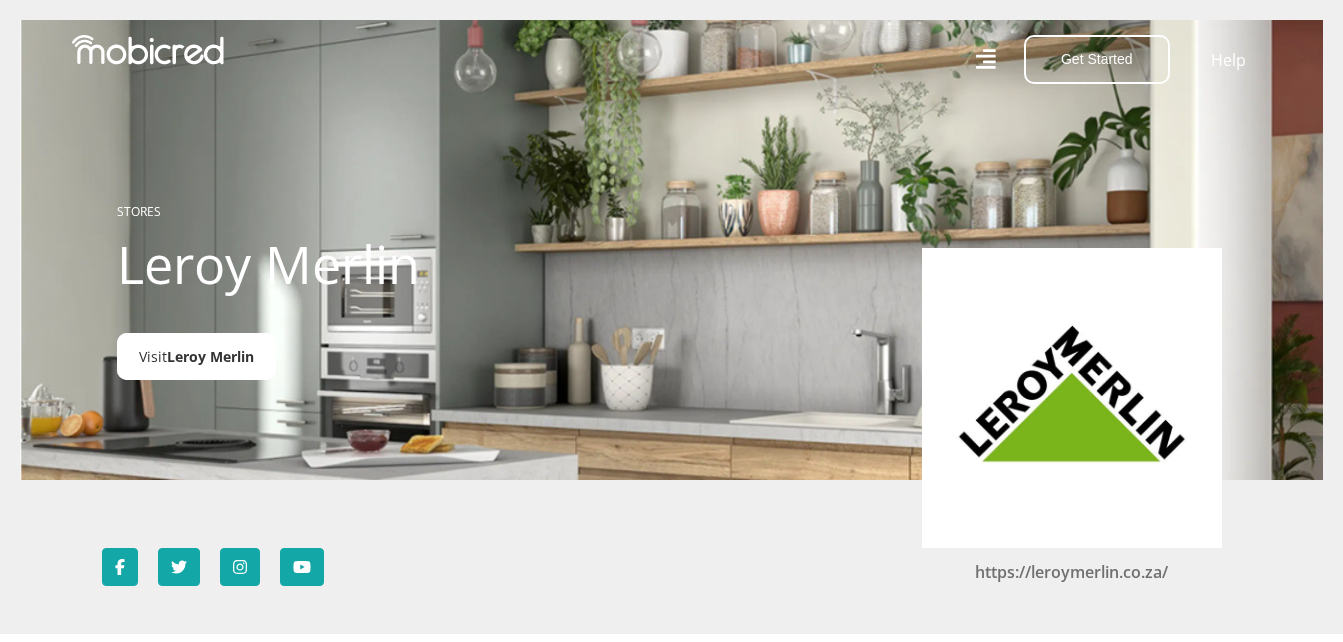 click on "Leroy Merlin" at bounding box center (210, 356) 